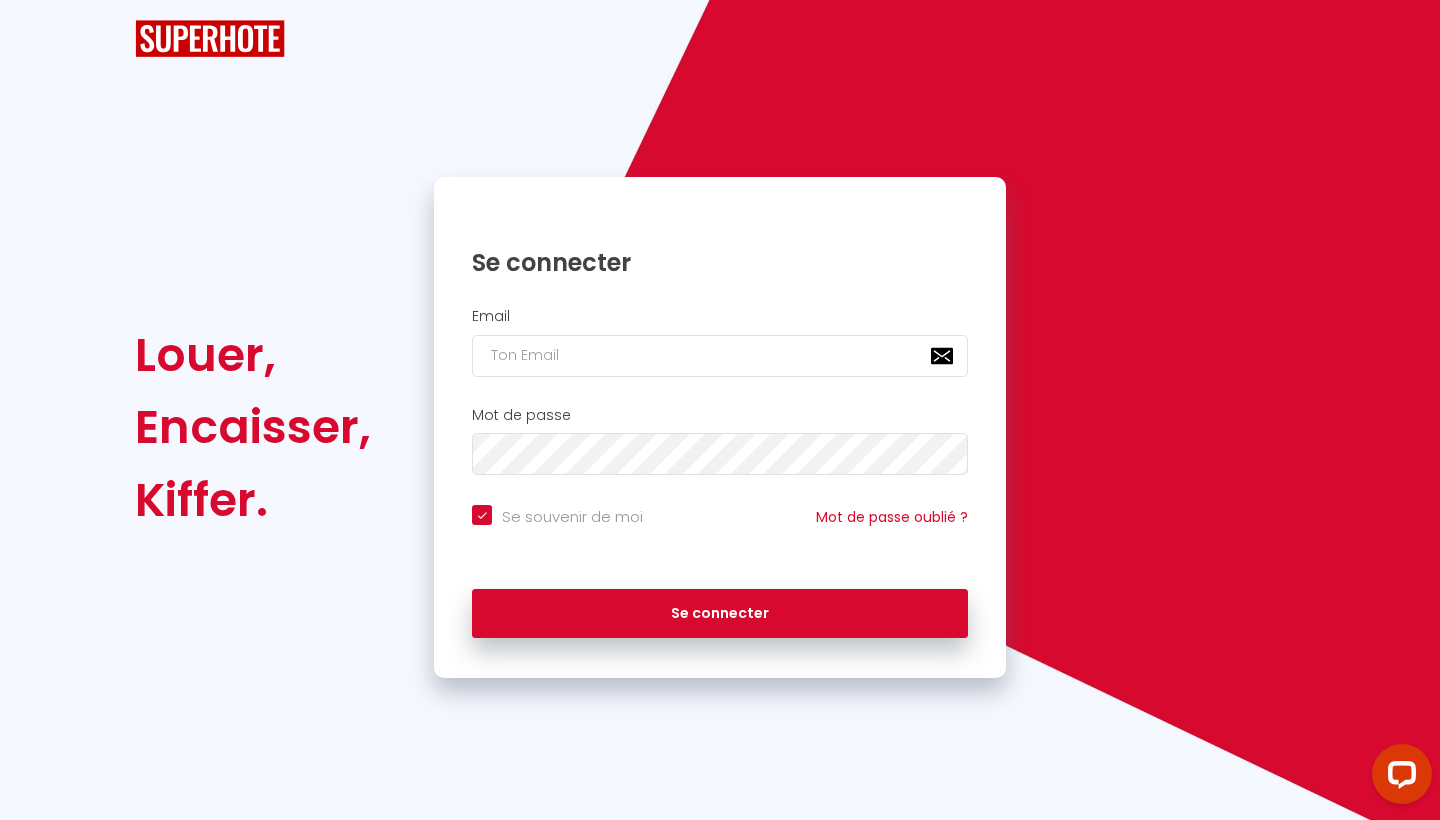 scroll, scrollTop: 0, scrollLeft: 0, axis: both 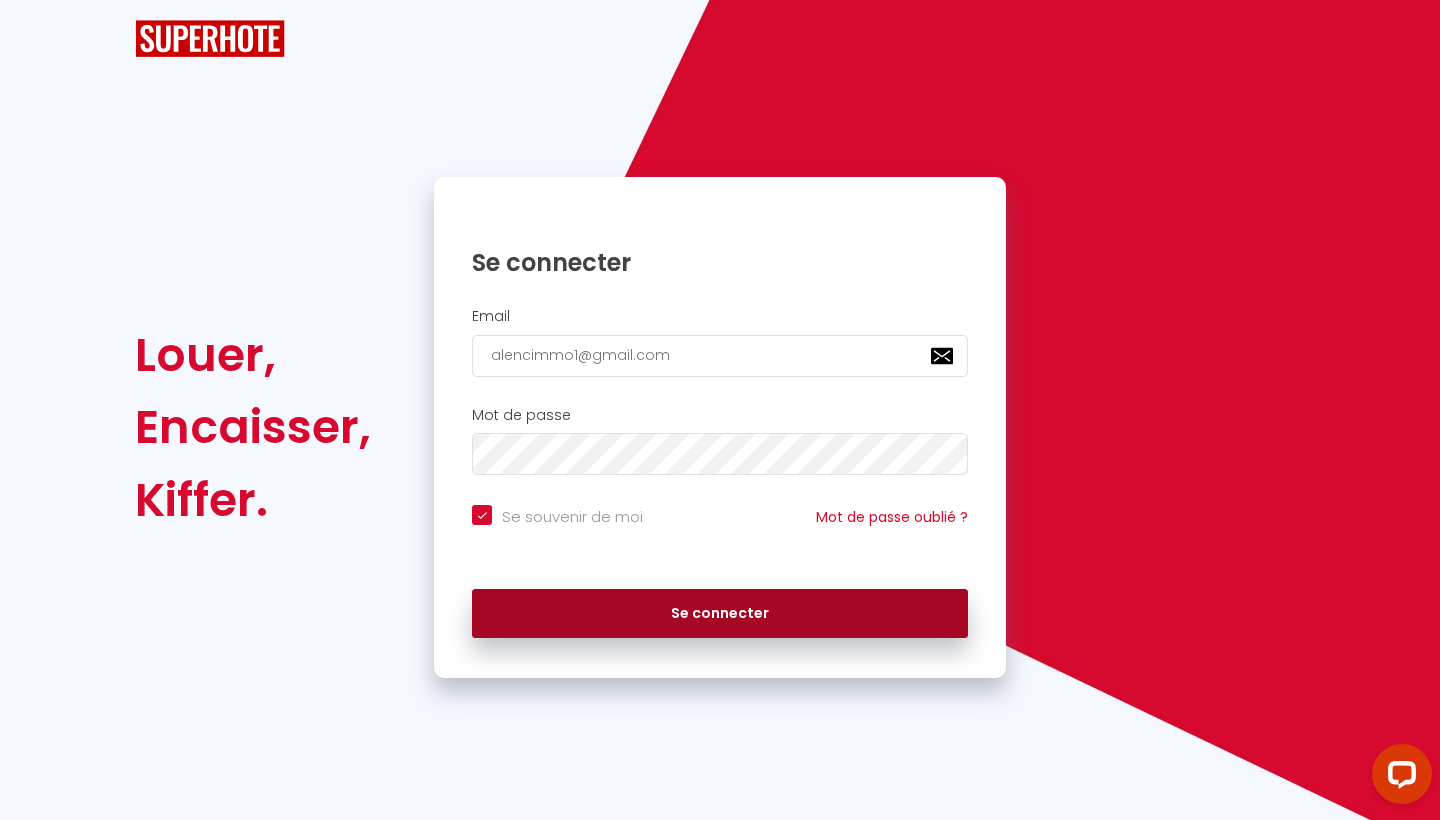 click on "Se connecter" at bounding box center [720, 614] 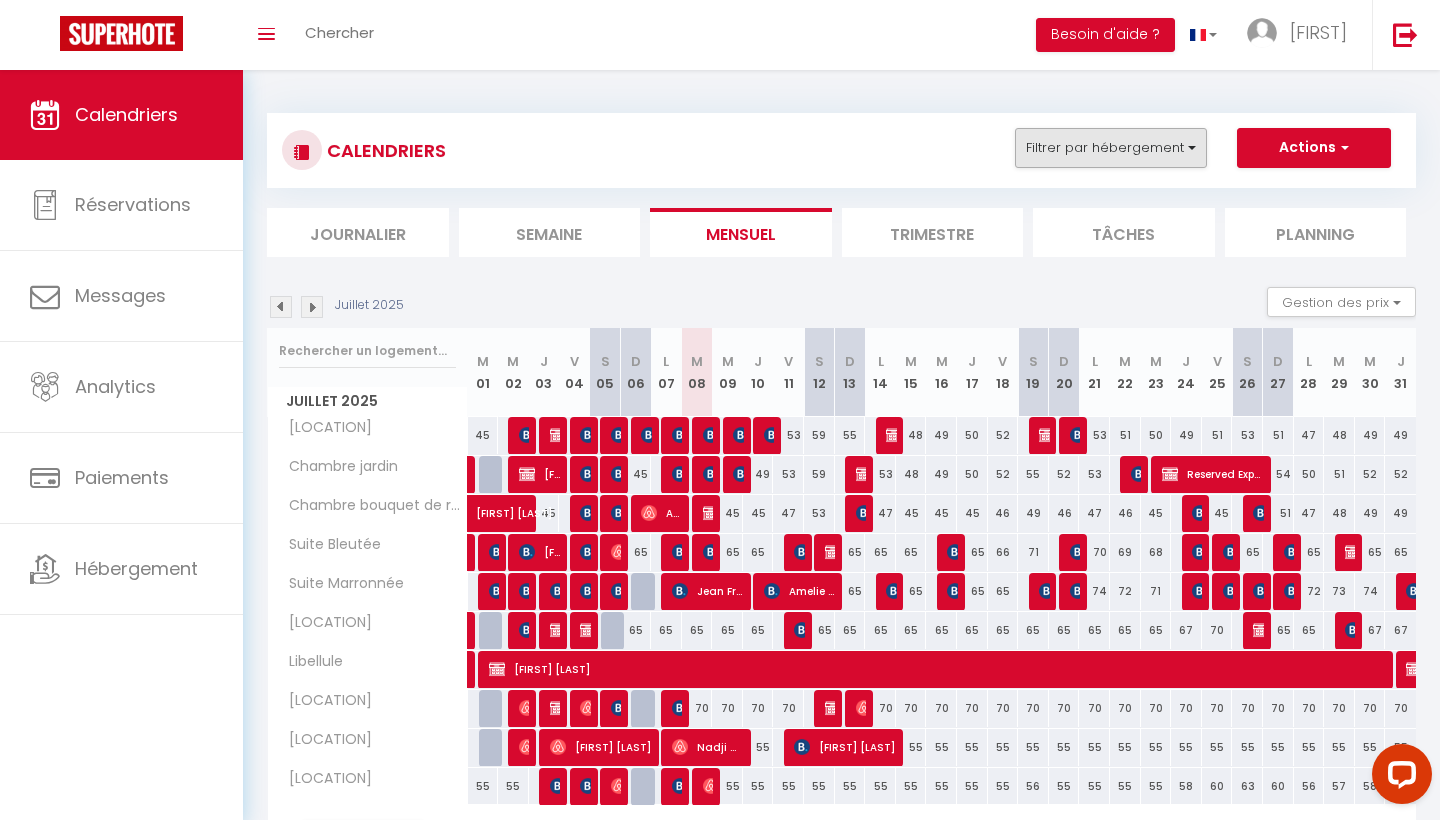 click on "Filtrer par hébergement" at bounding box center (1111, 148) 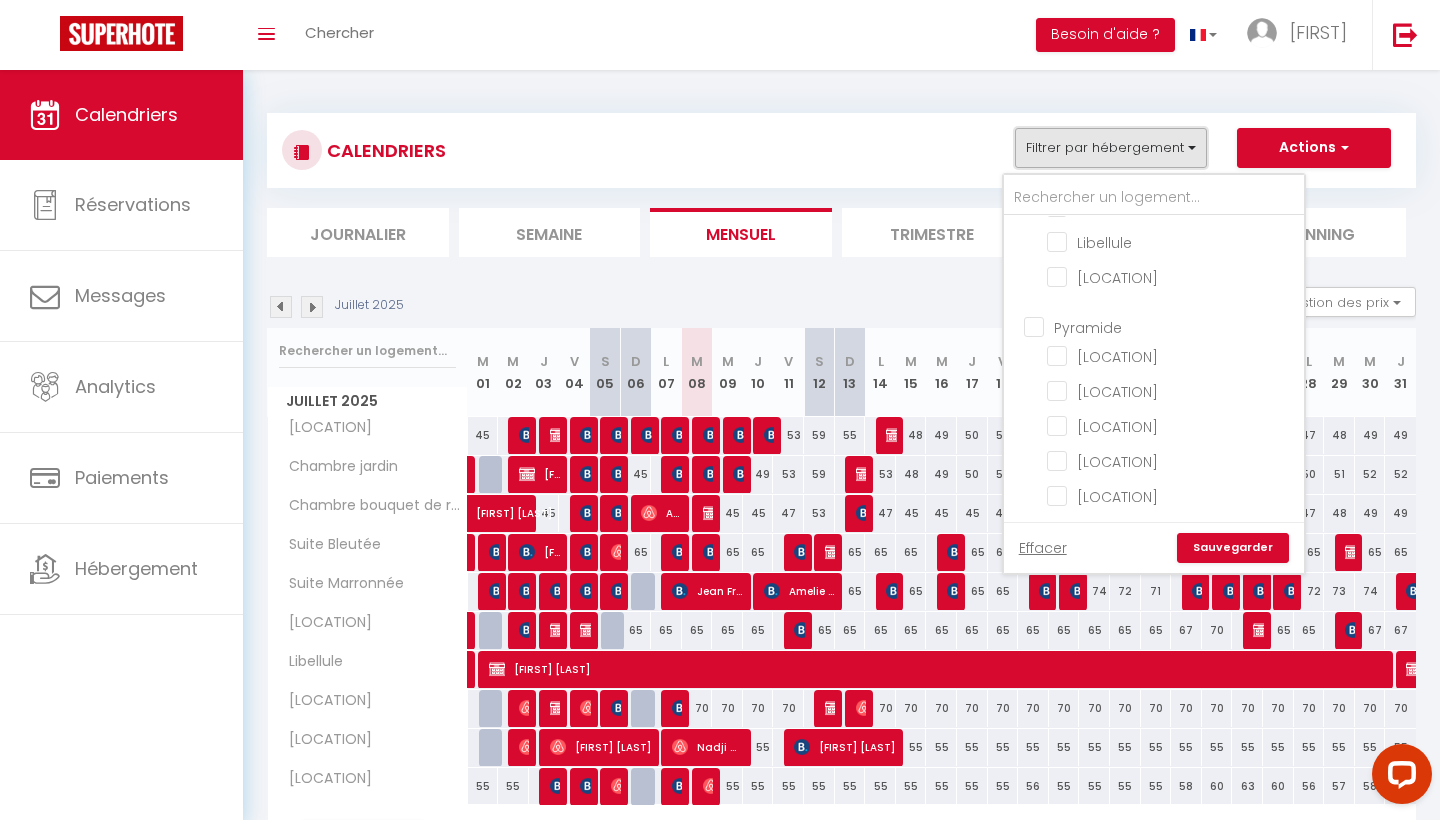 scroll, scrollTop: 234, scrollLeft: 0, axis: vertical 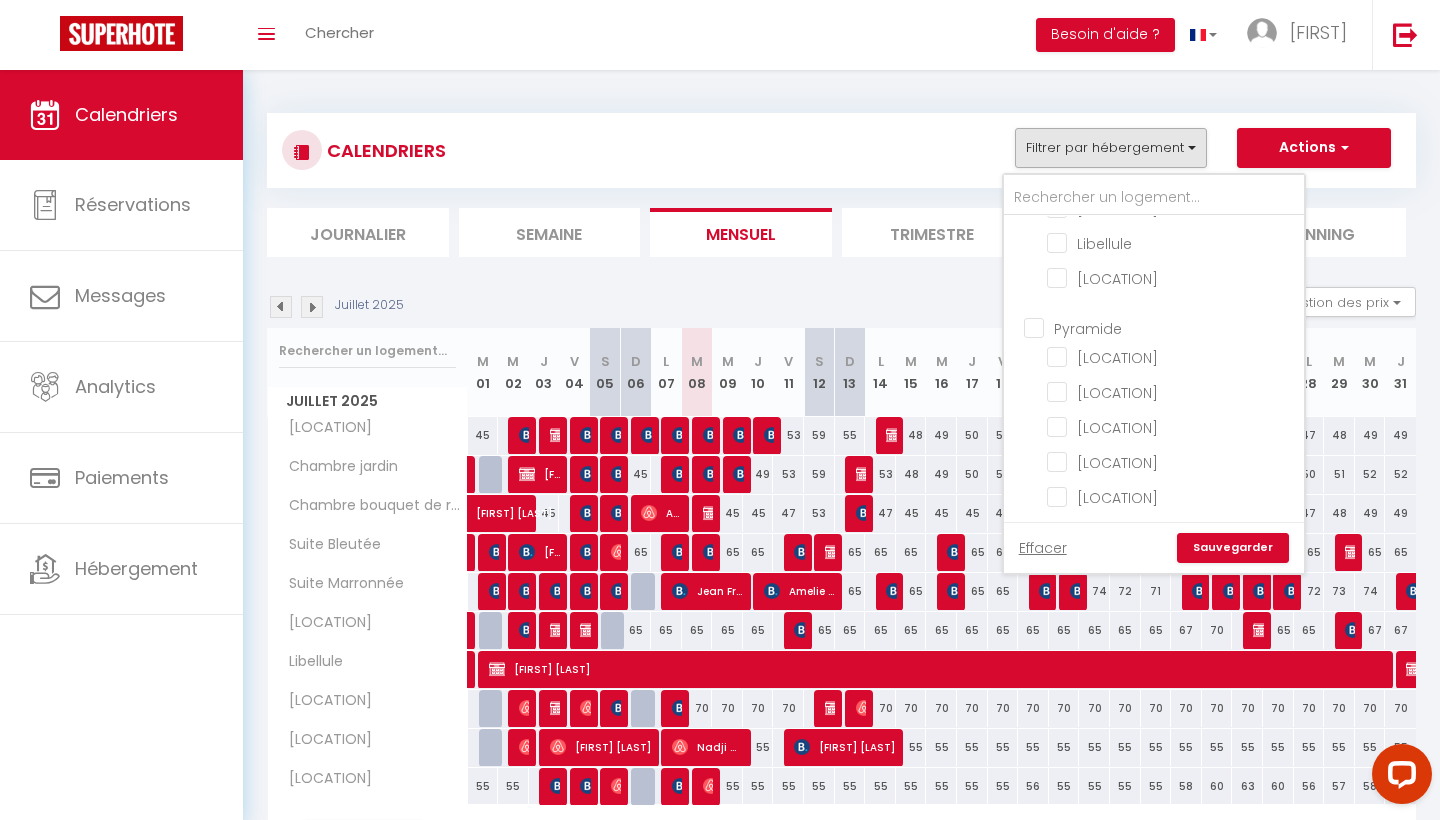 click on "Pyramide" at bounding box center [1174, 326] 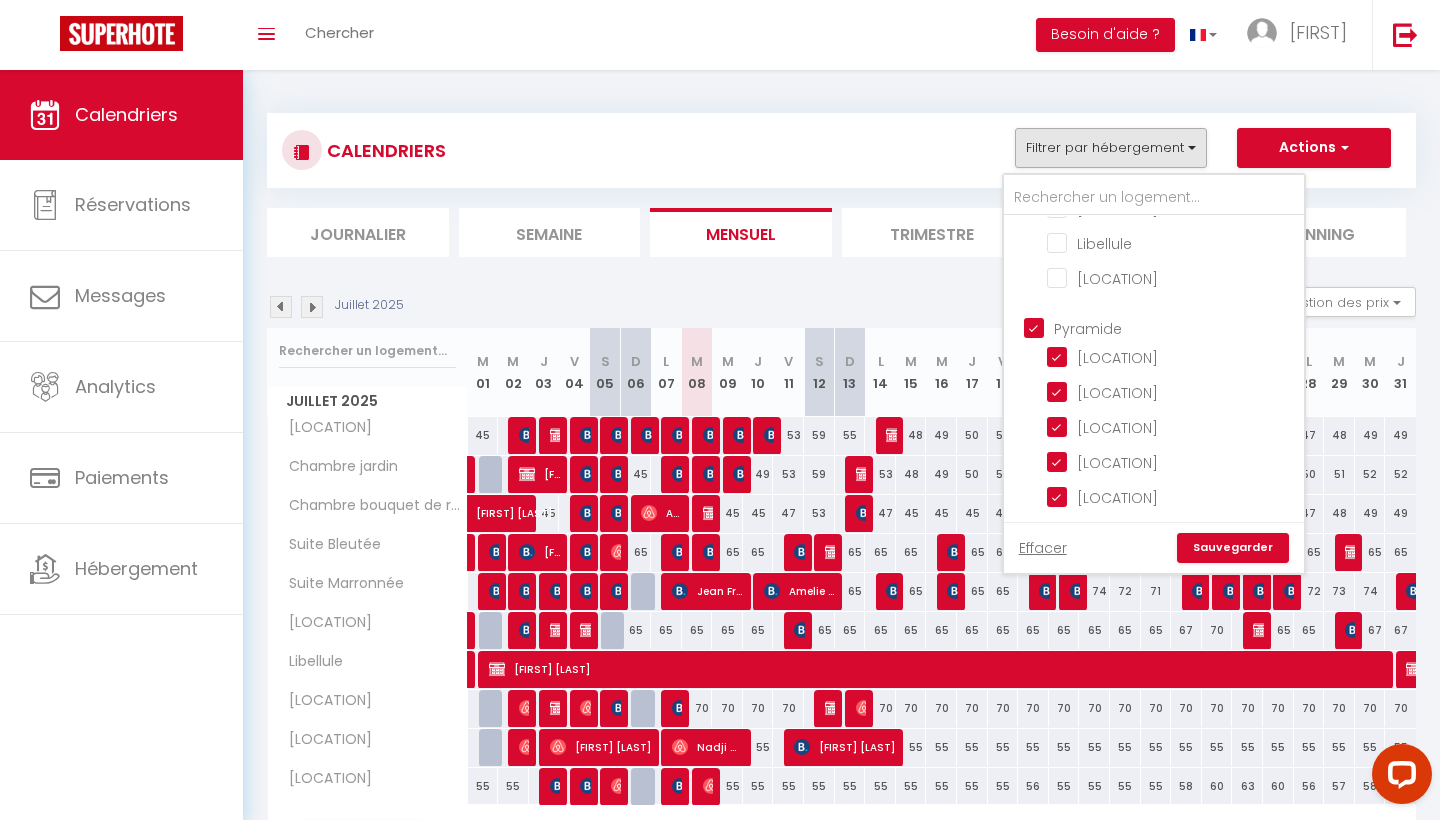click on "Sauvegarder" at bounding box center (1233, 548) 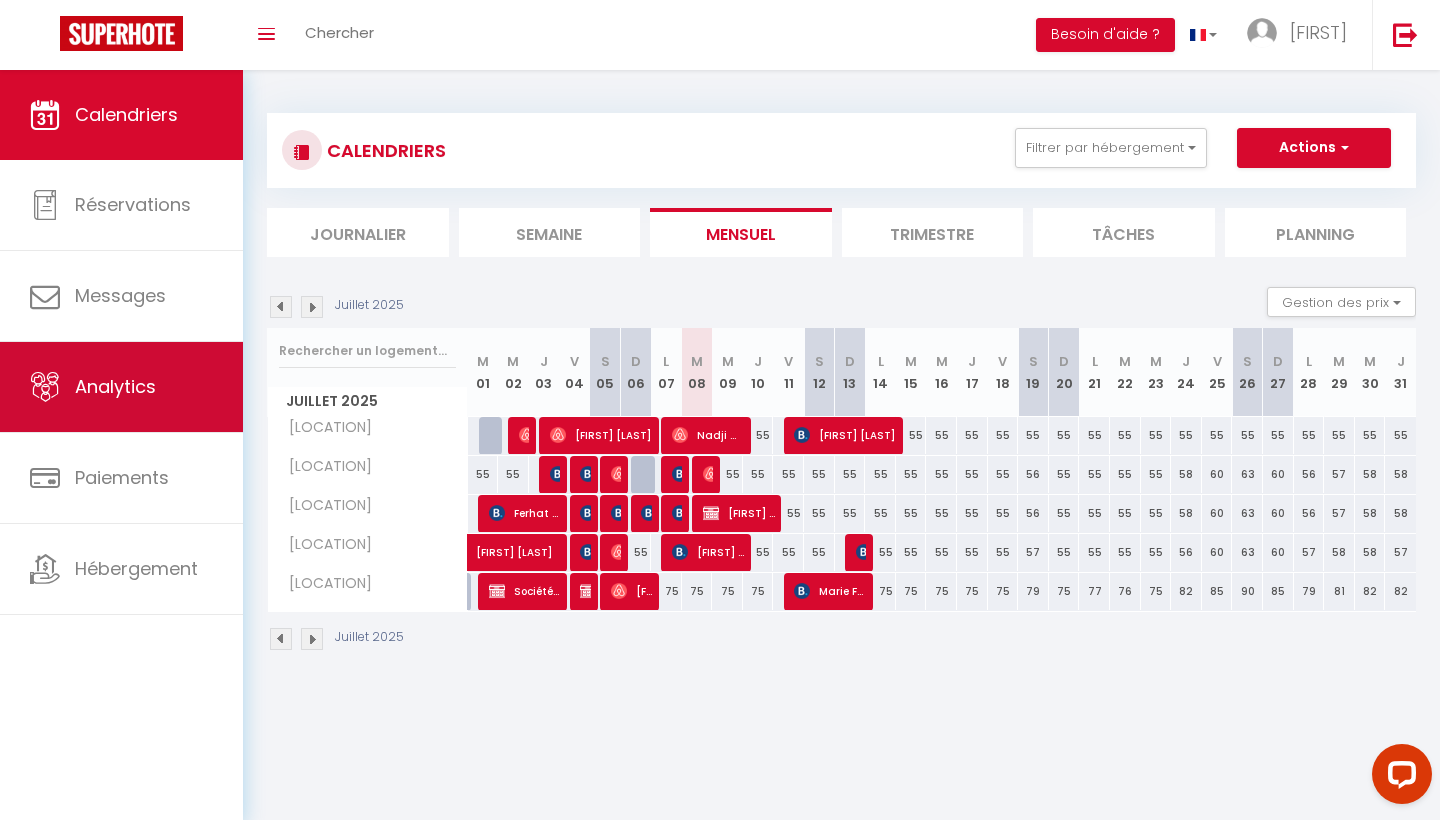 click on "Analytics" at bounding box center [121, 387] 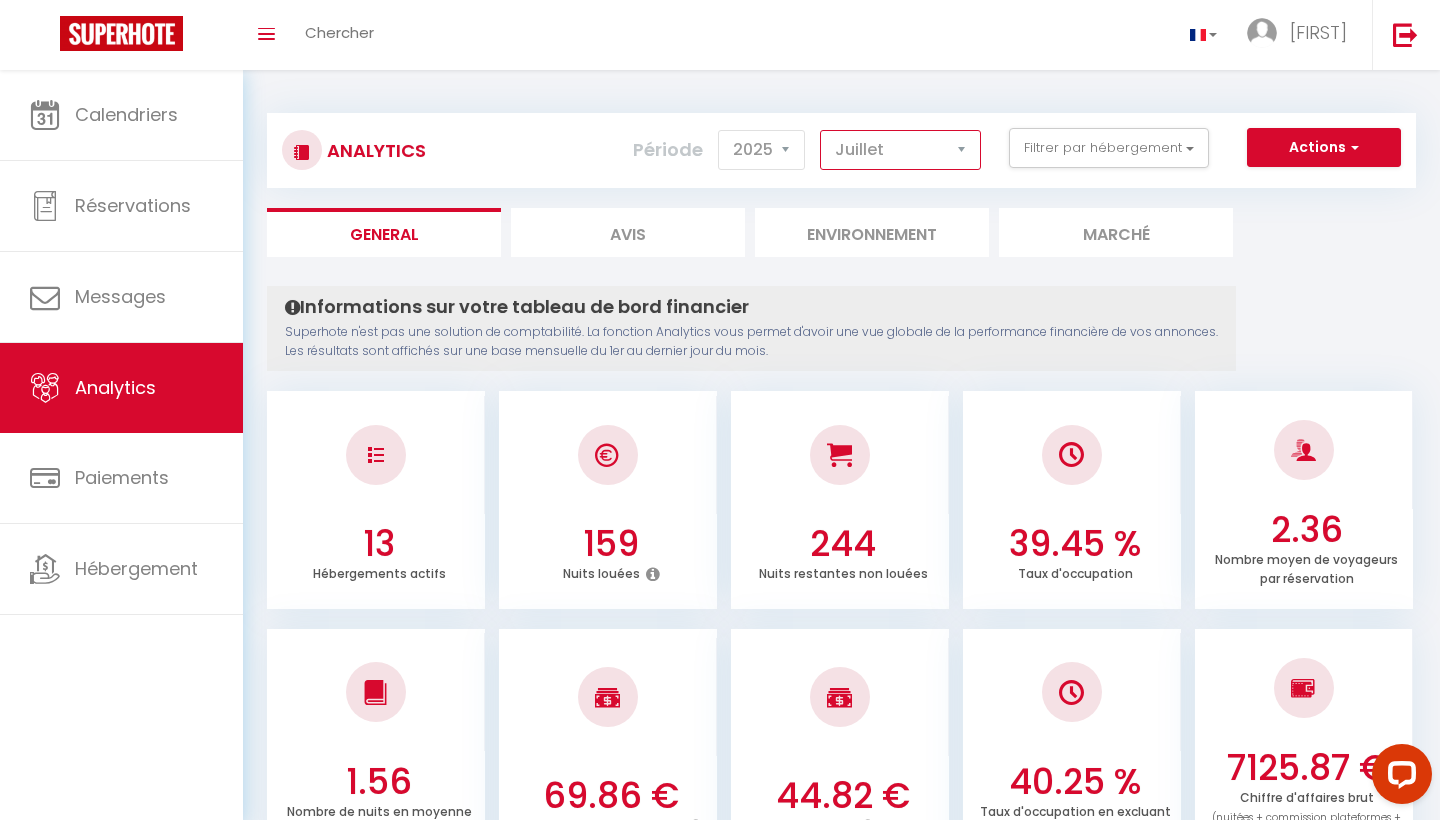 select on "6" 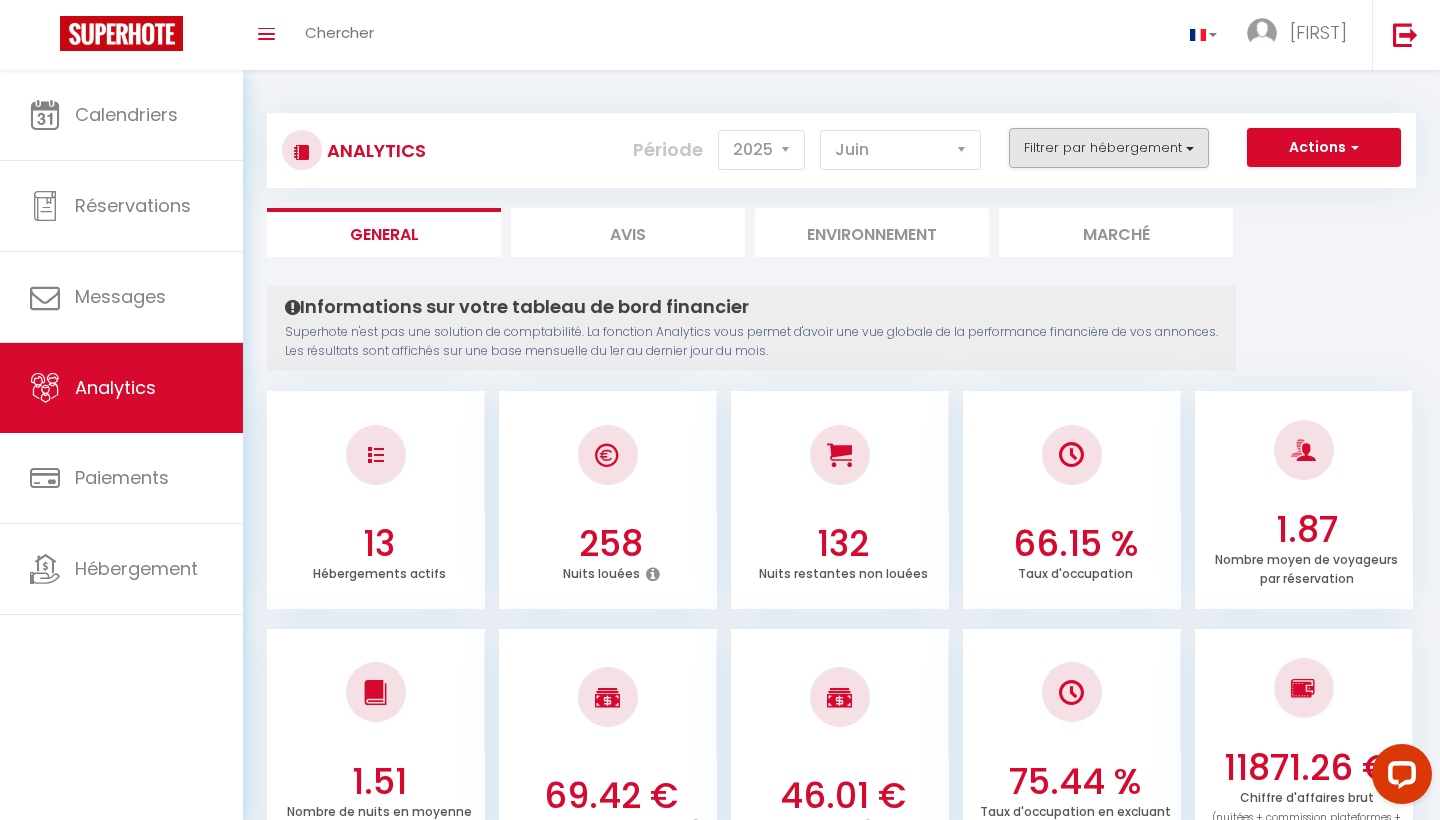 click on "Filtrer par hébergement" at bounding box center (1109, 148) 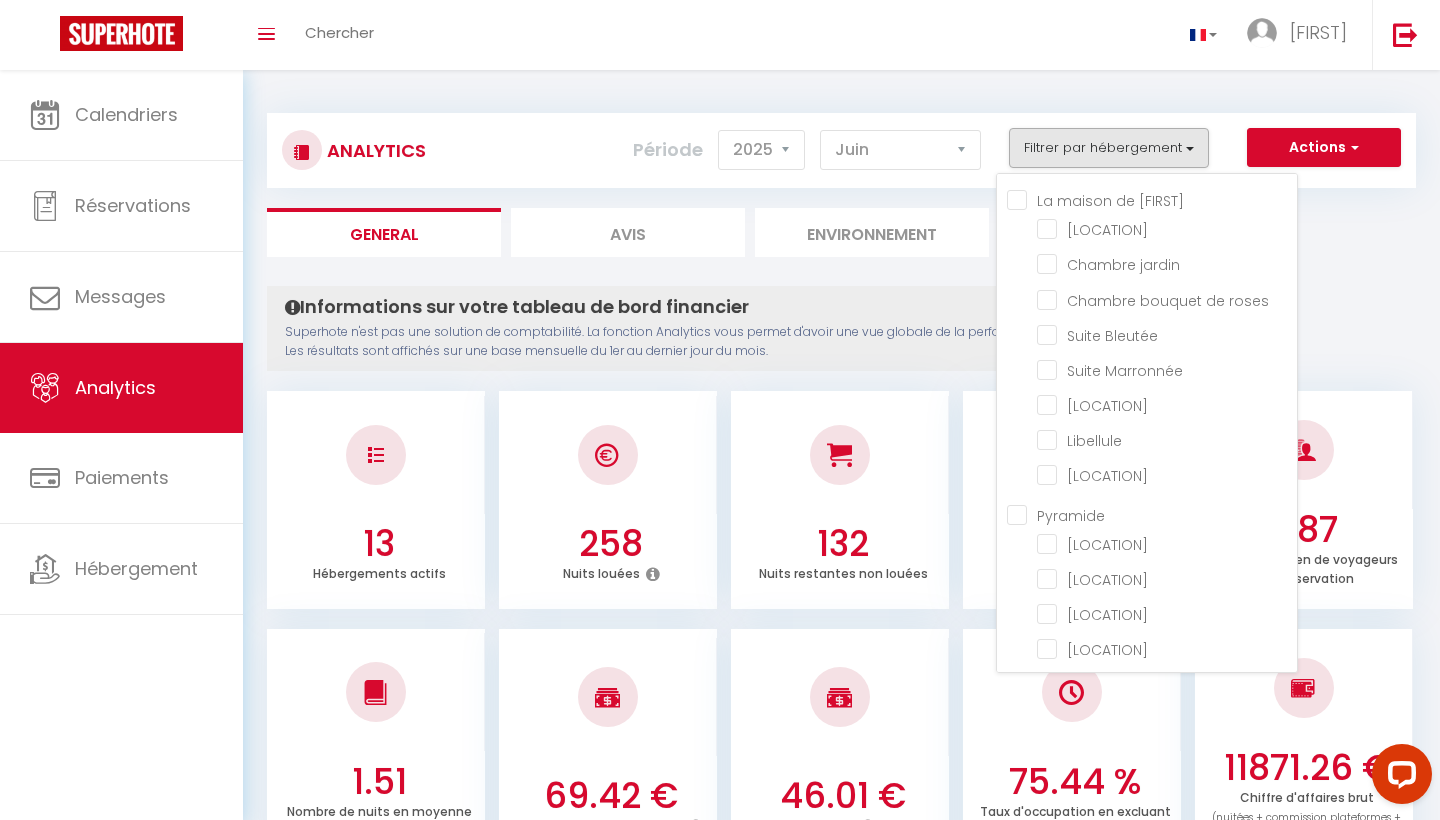 click on "Pyramide" at bounding box center (1152, 513) 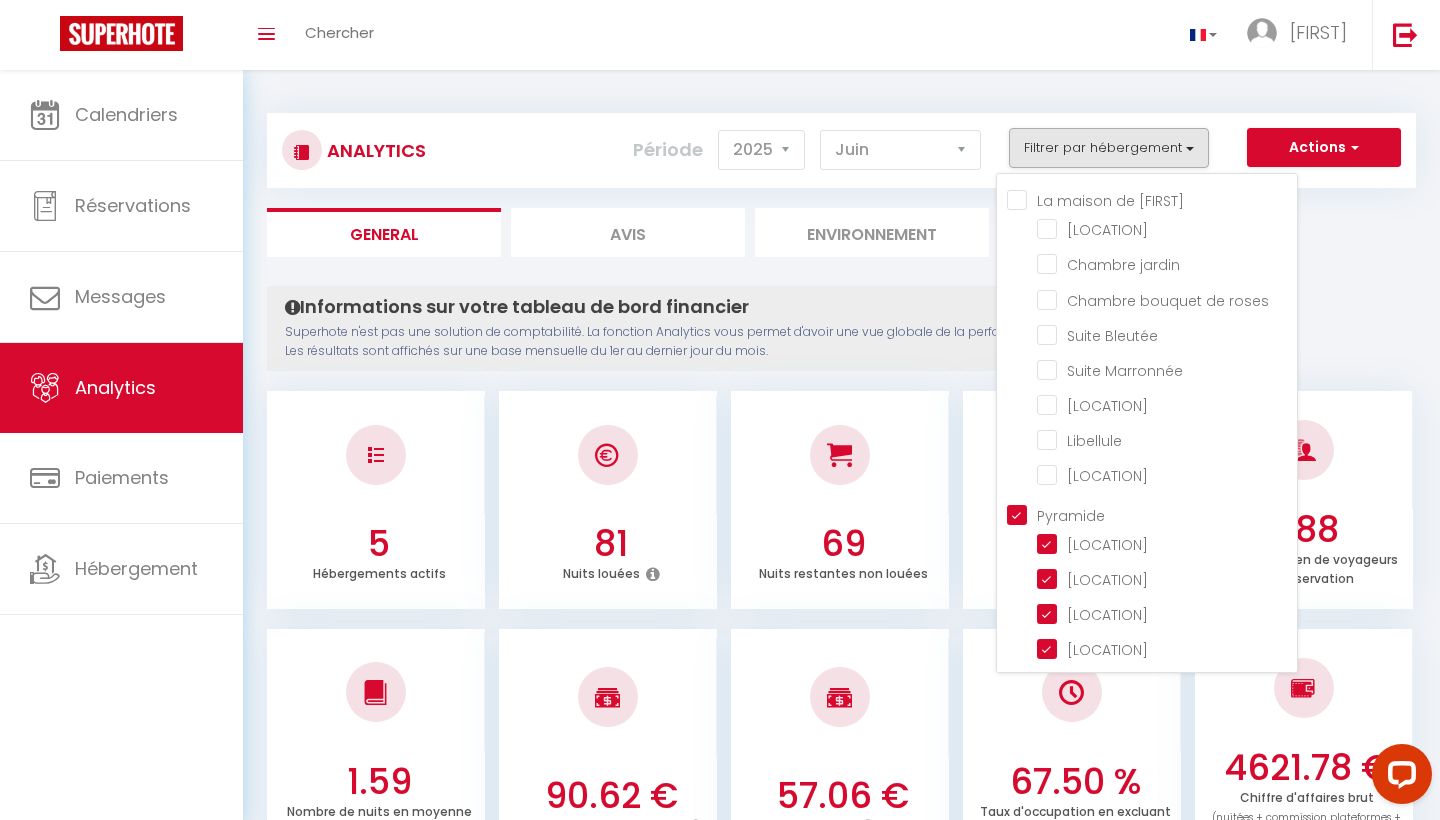 click on "Analytics
Actions
Génération SuperConciergerie   Génération SuperAnalyzer   Génération SuperExtractor   Exporter Taxe de séjour
Filtrer par hébergement
La maison de [PERSON]
Chambre des Lilas
Chambre jardin
Chambre bouquet de roses
Suite Bleutée
Suite Marronnée
Chambre Mirabelle
Libellule
Nénuphar
Pyramide
Doré N54
Eros N55" at bounding box center [841, 1502] 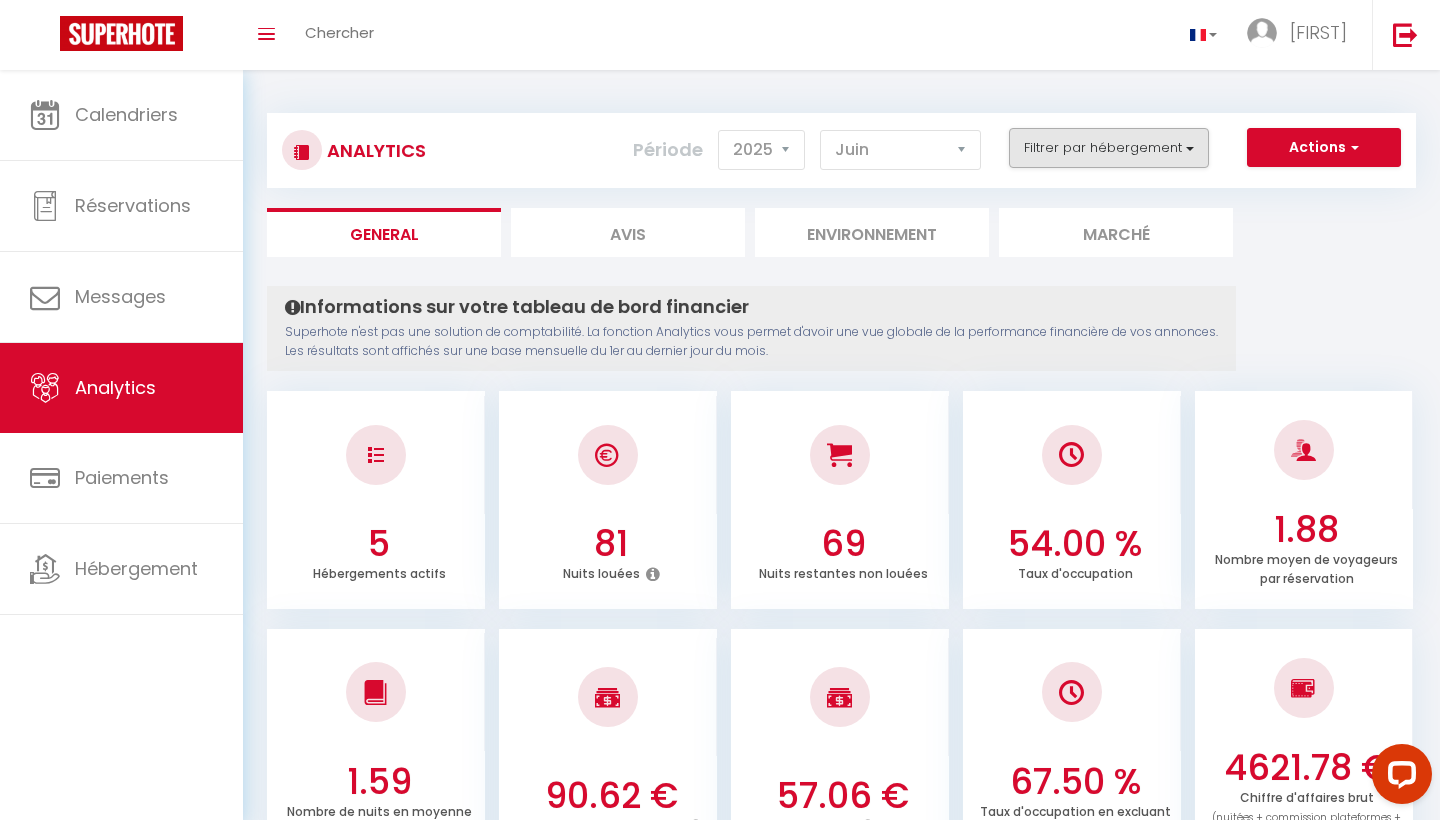 scroll, scrollTop: 0, scrollLeft: 0, axis: both 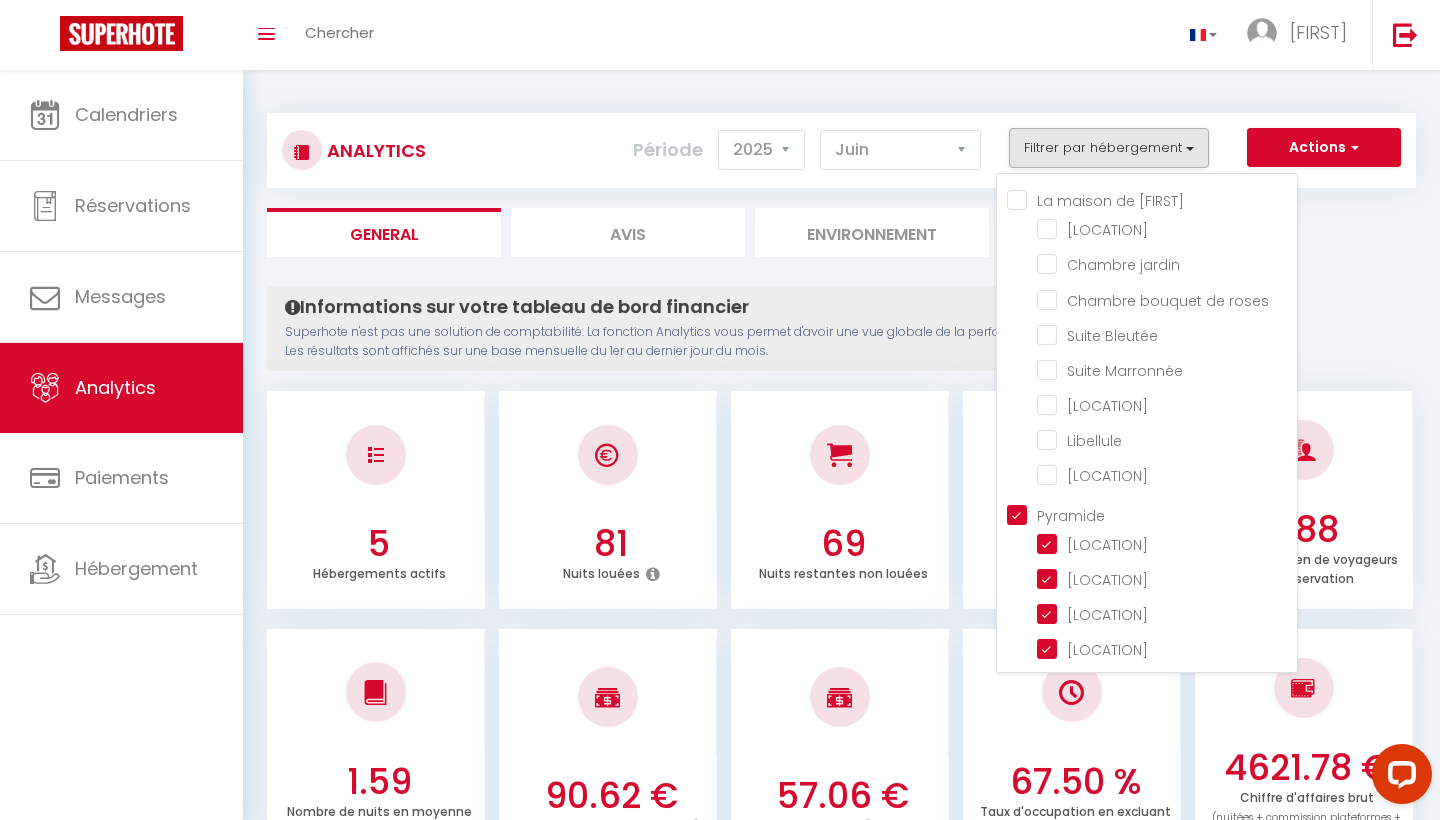 click on "La maison de [FIRST]" at bounding box center (1152, 199) 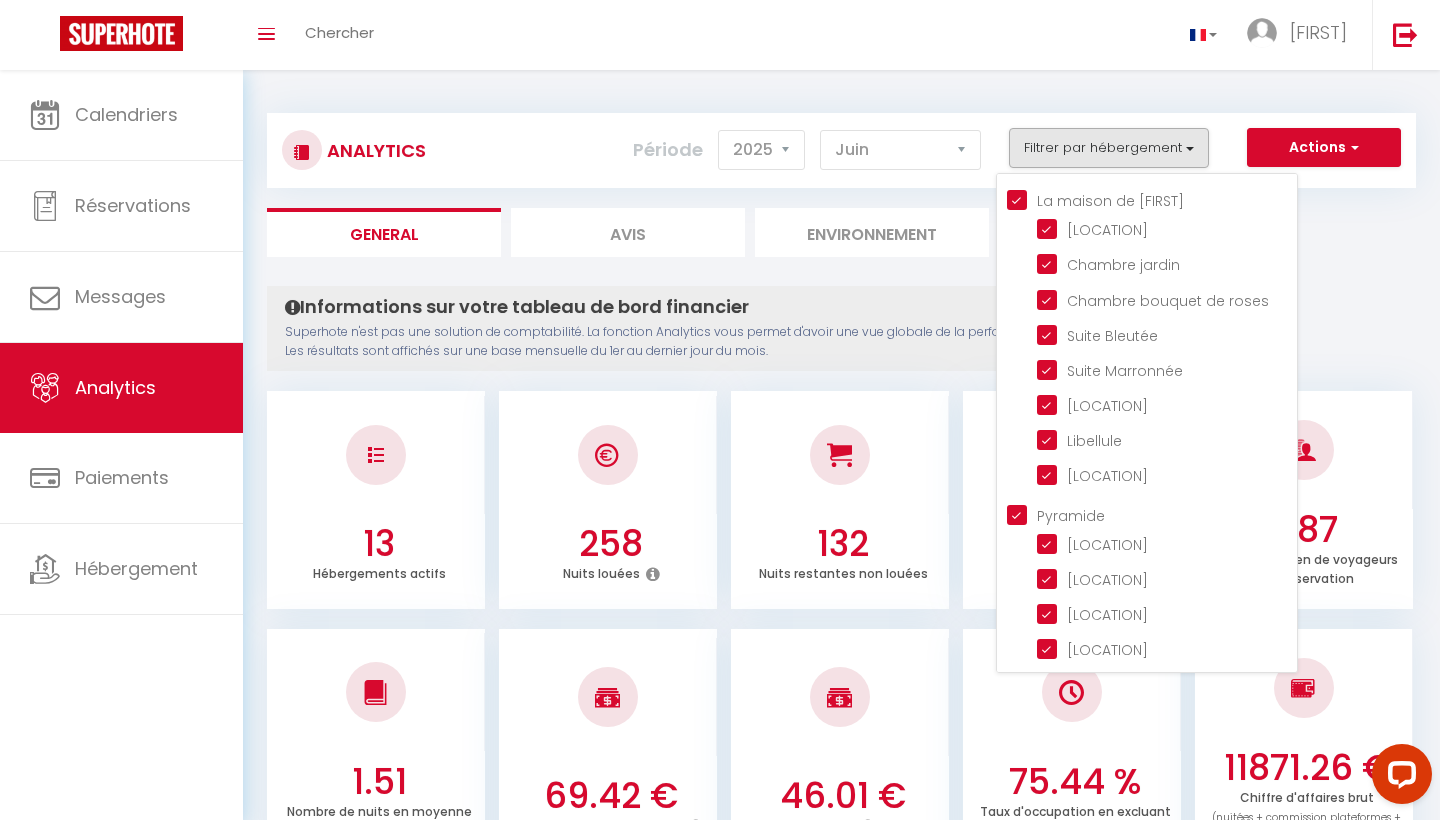 click on "Pyramide" at bounding box center [1152, 513] 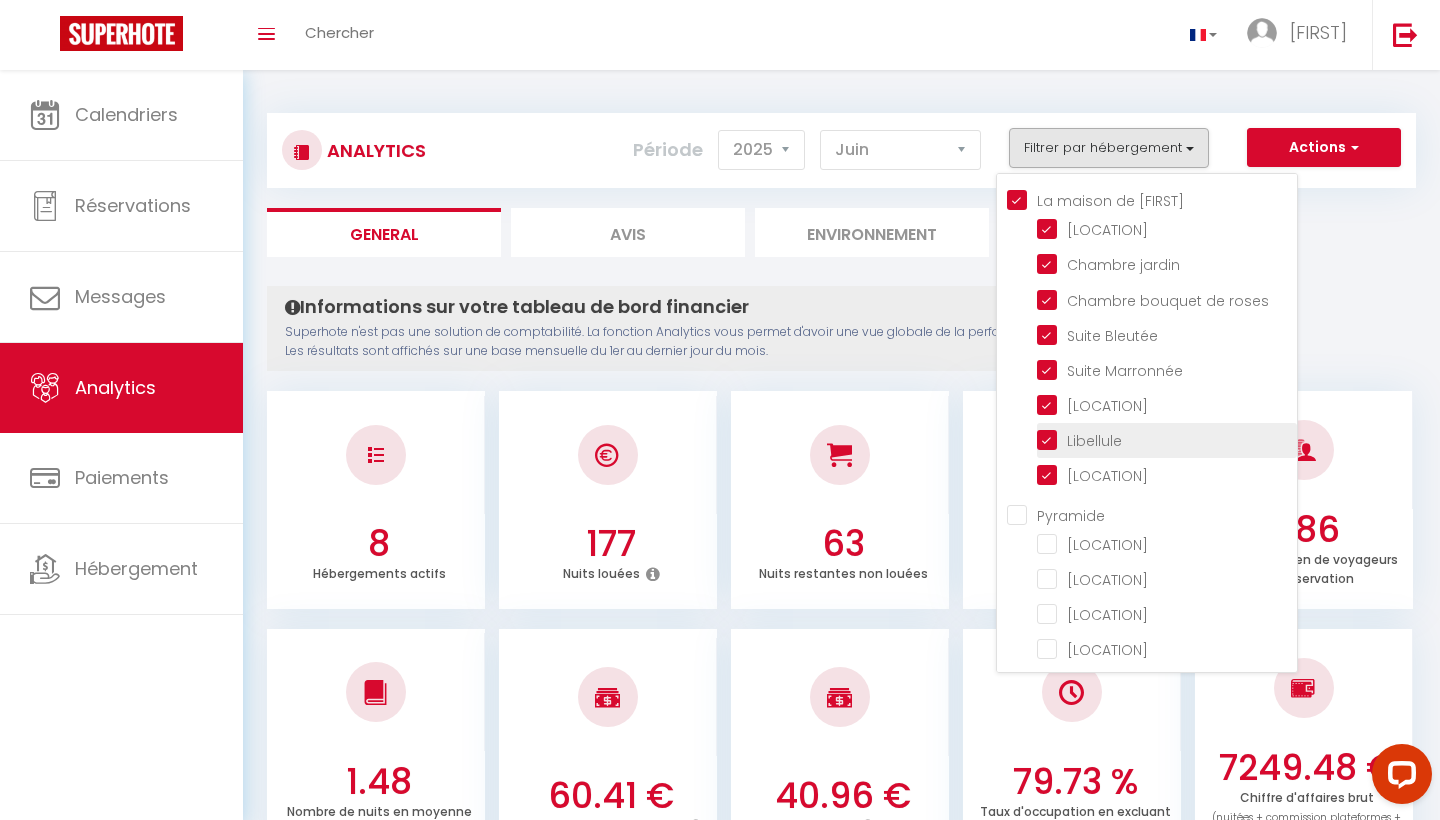 click at bounding box center [1167, 439] 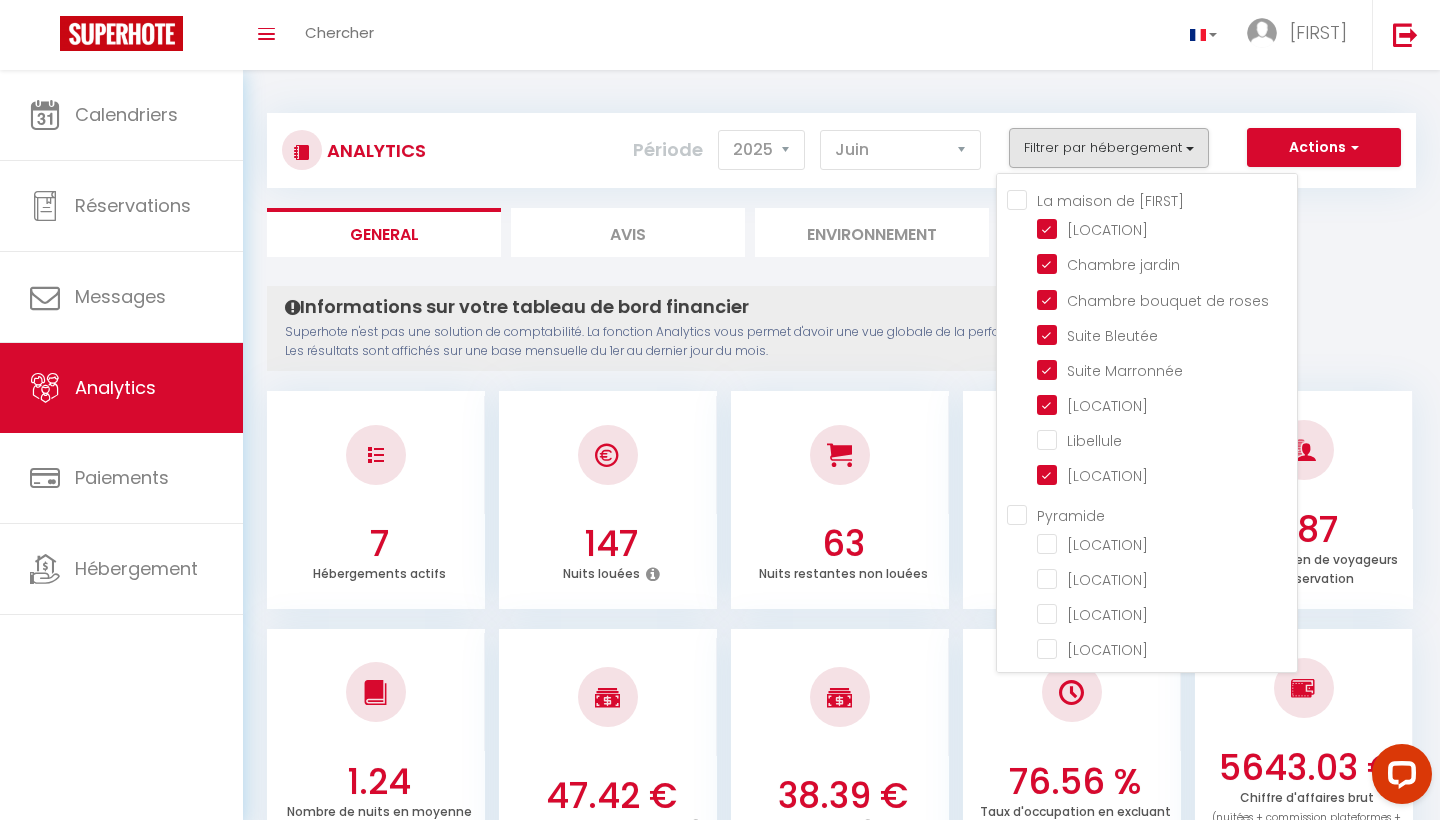 click on "Analytics
Actions
Génération SuperConciergerie   Génération SuperAnalyzer   Génération SuperExtractor   Exporter Taxe de séjour
Filtrer par hébergement
La maison de [PERSON]
Chambre des Lilas
Chambre jardin
Chambre bouquet de roses
Suite Bleutée
Suite Marronnée
Chambre Mirabelle
Libellule
Nénuphar
Pyramide
Doré N54
Eros N55" at bounding box center (841, 141) 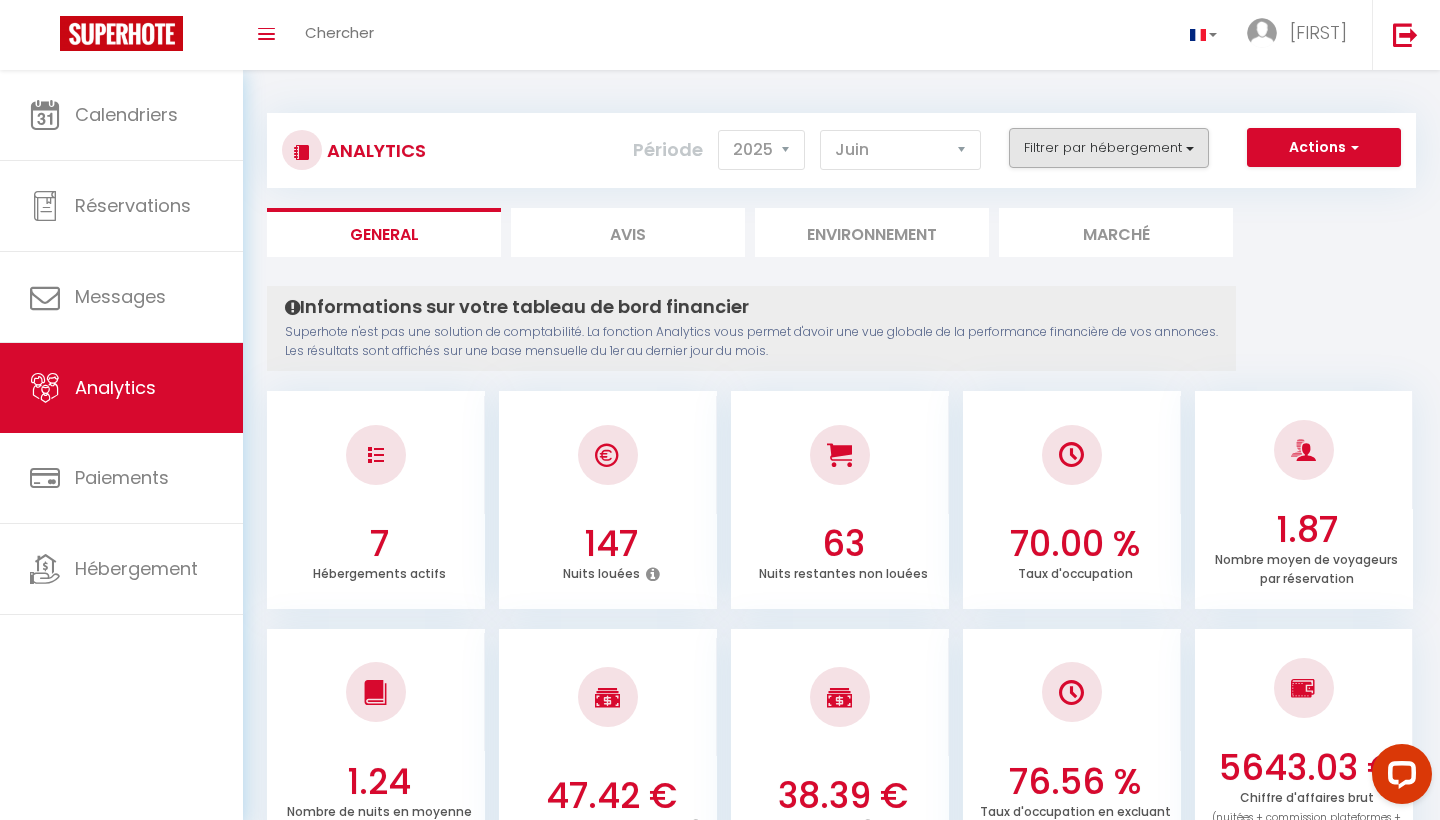 scroll, scrollTop: 0, scrollLeft: 0, axis: both 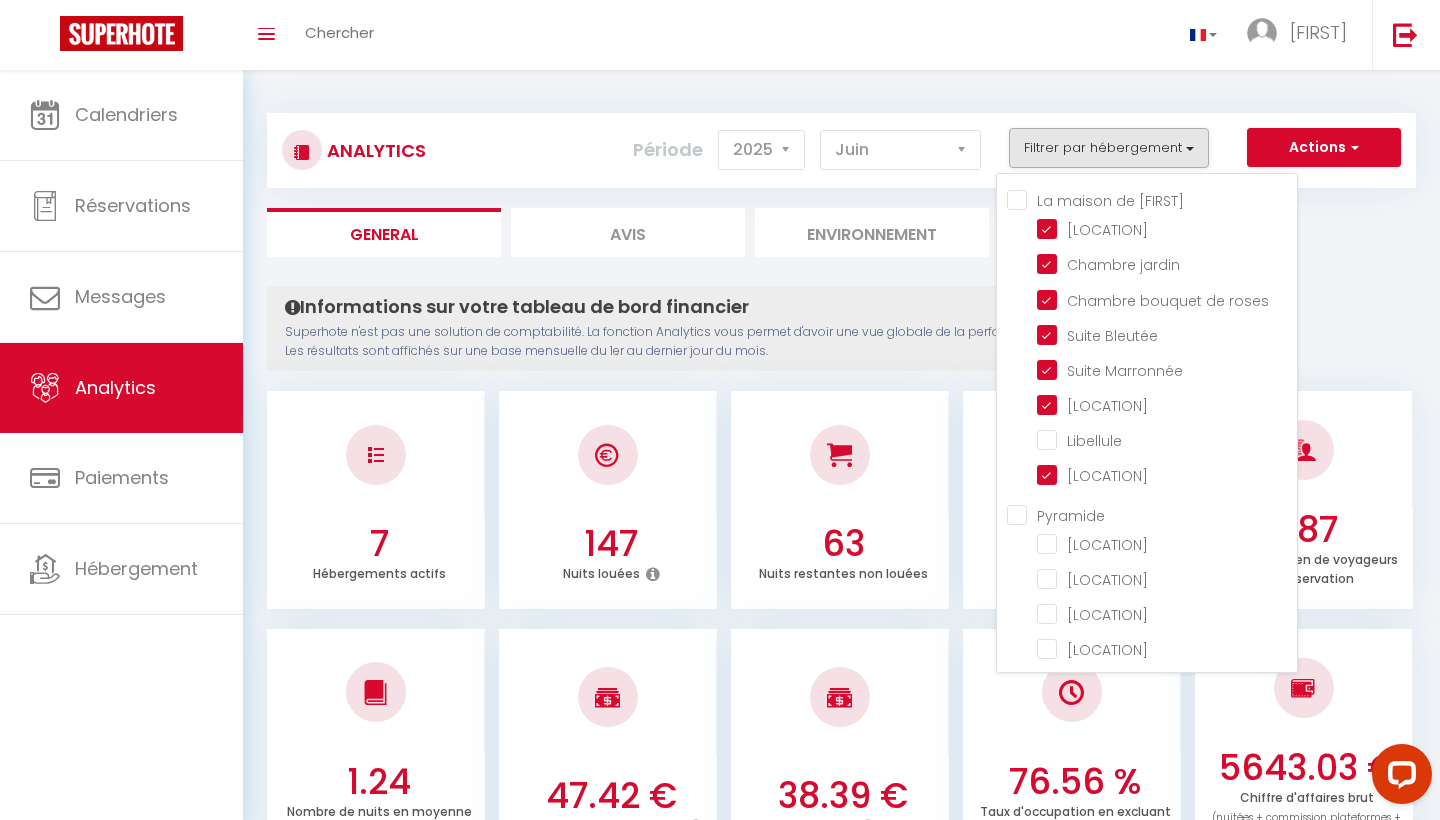 click on "General   Avis   Environnement   Marché" at bounding box center [841, 232] 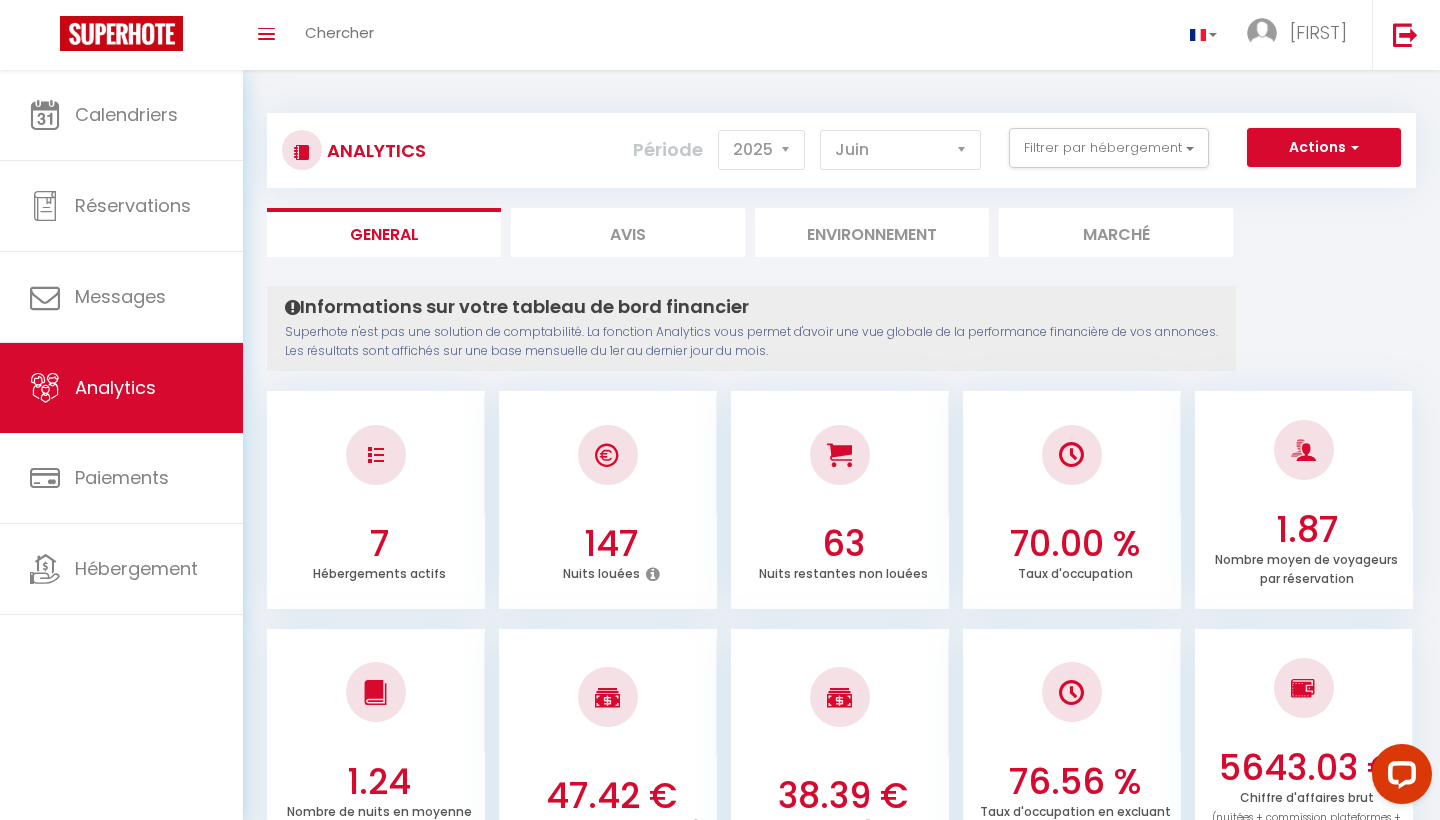scroll, scrollTop: 0, scrollLeft: 0, axis: both 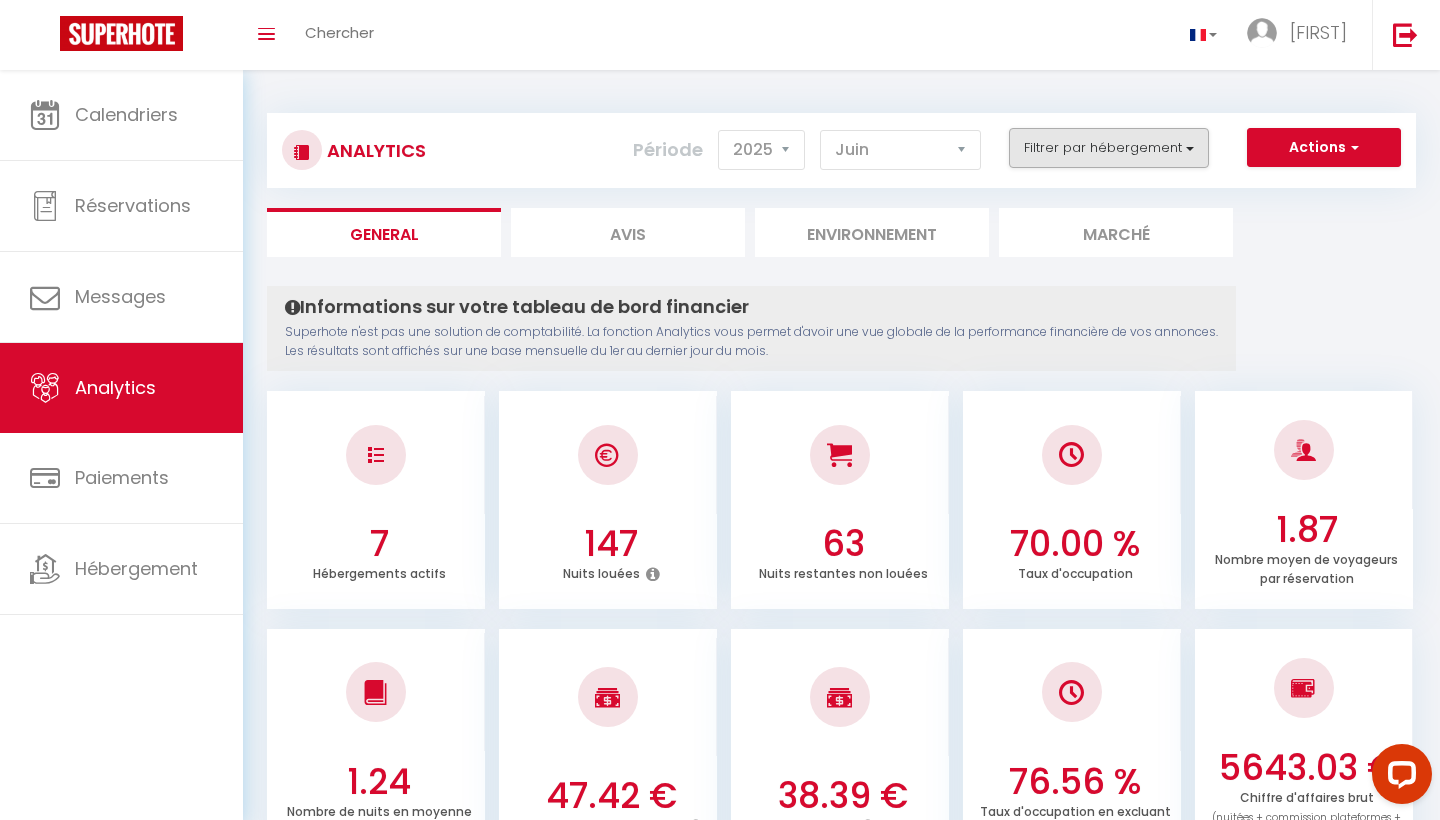 click on "Filtrer par hébergement" at bounding box center (1109, 148) 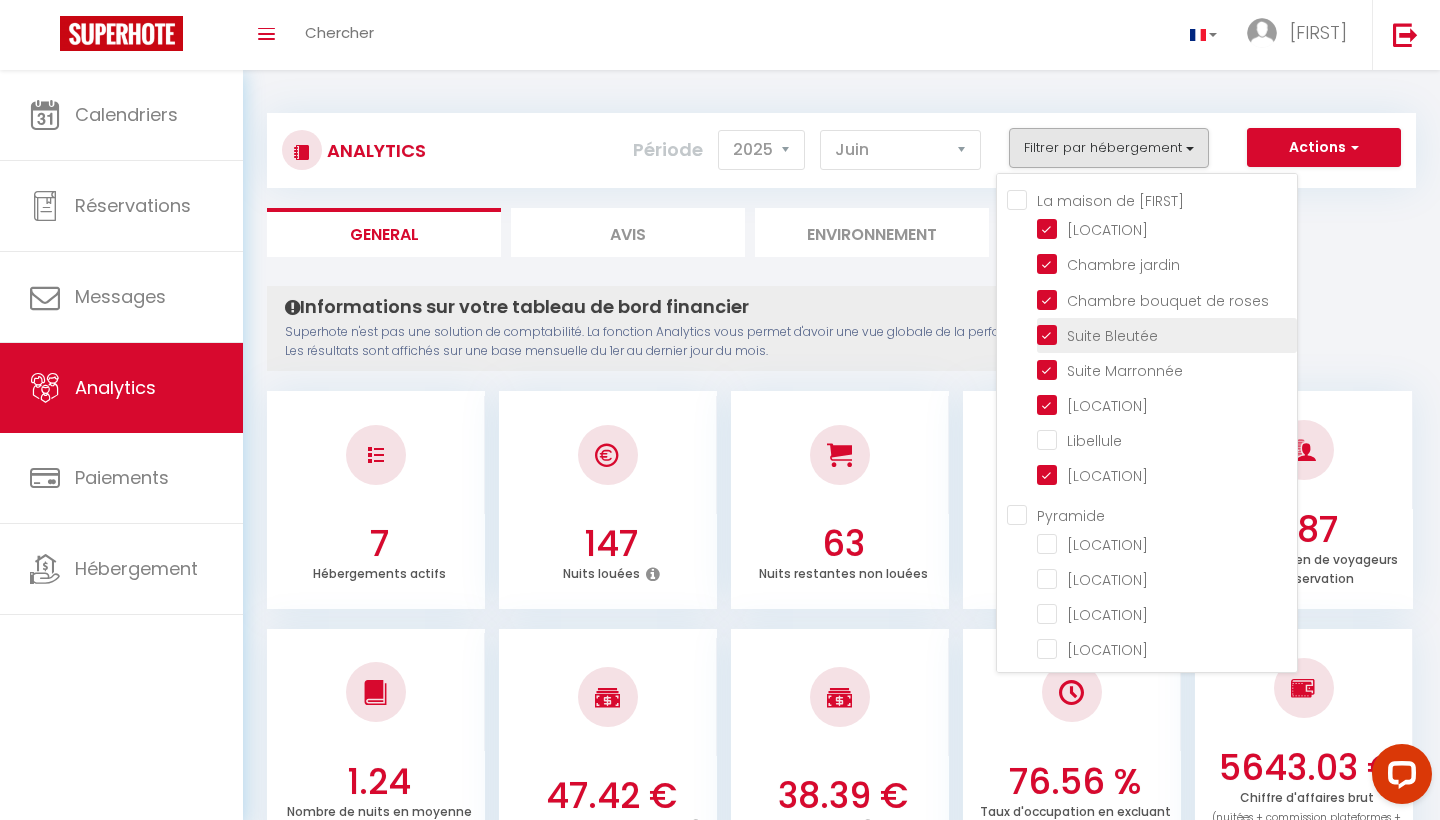 click at bounding box center [1167, 334] 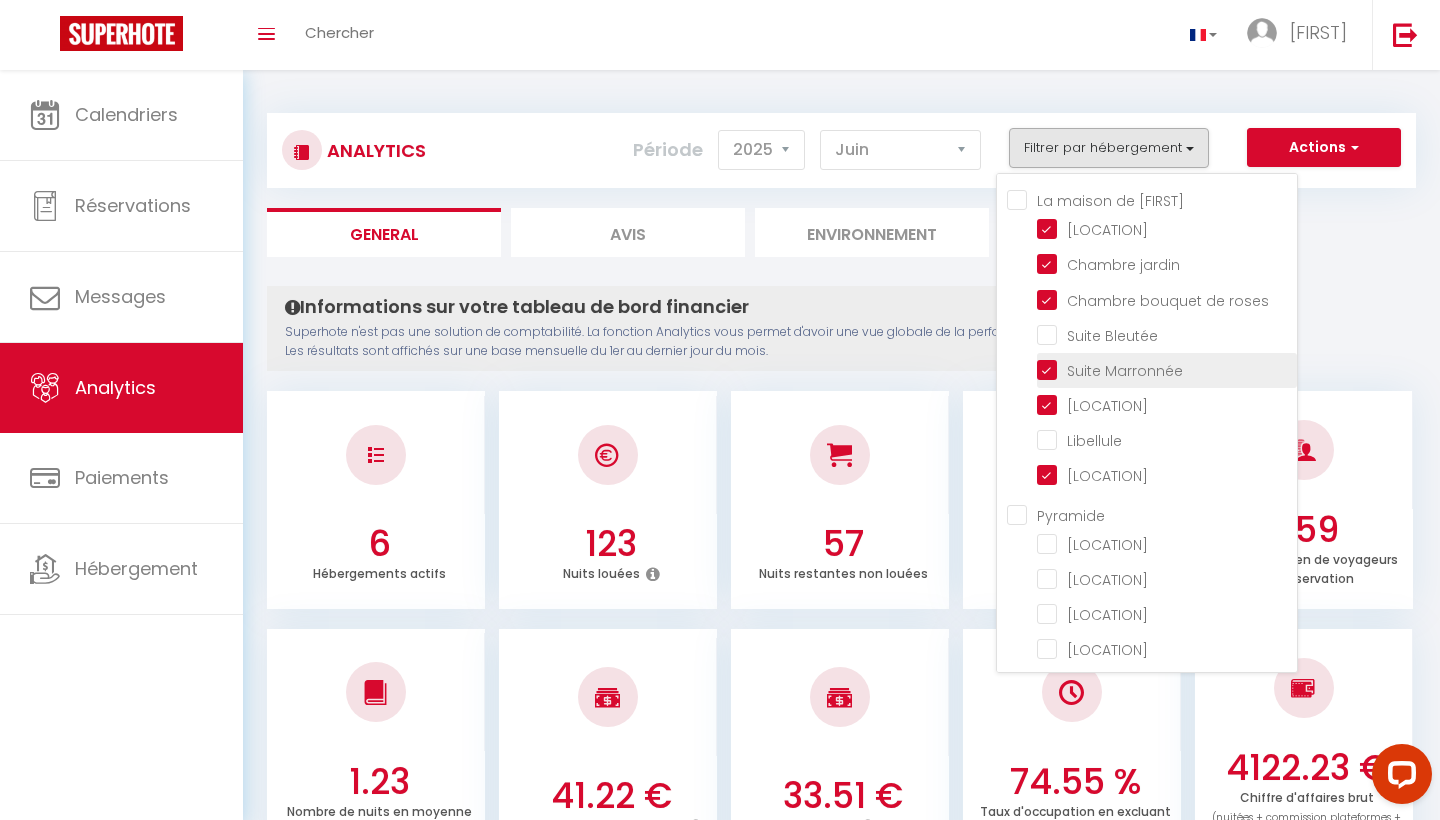 click at bounding box center (1167, 369) 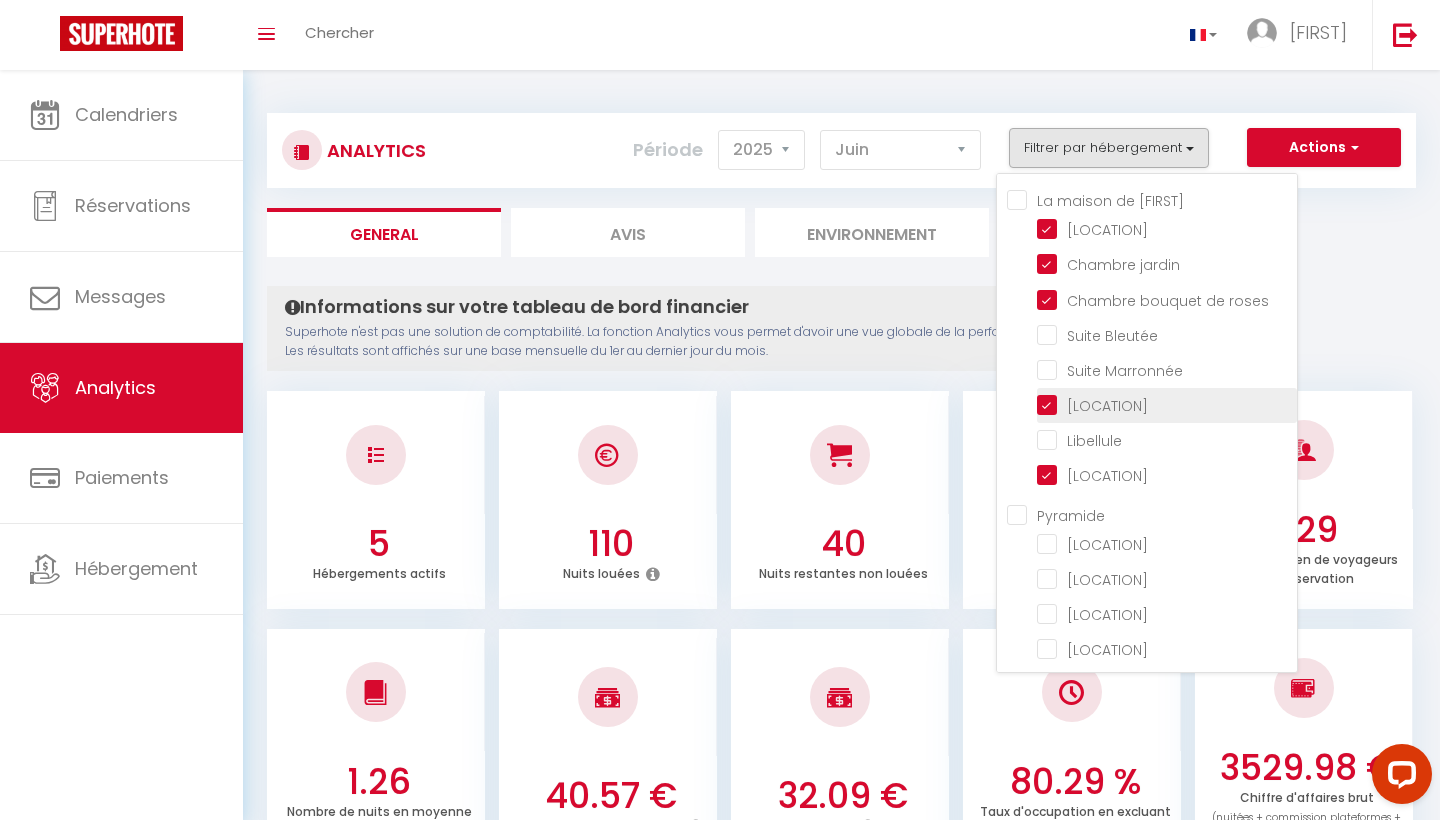 click at bounding box center (1167, 404) 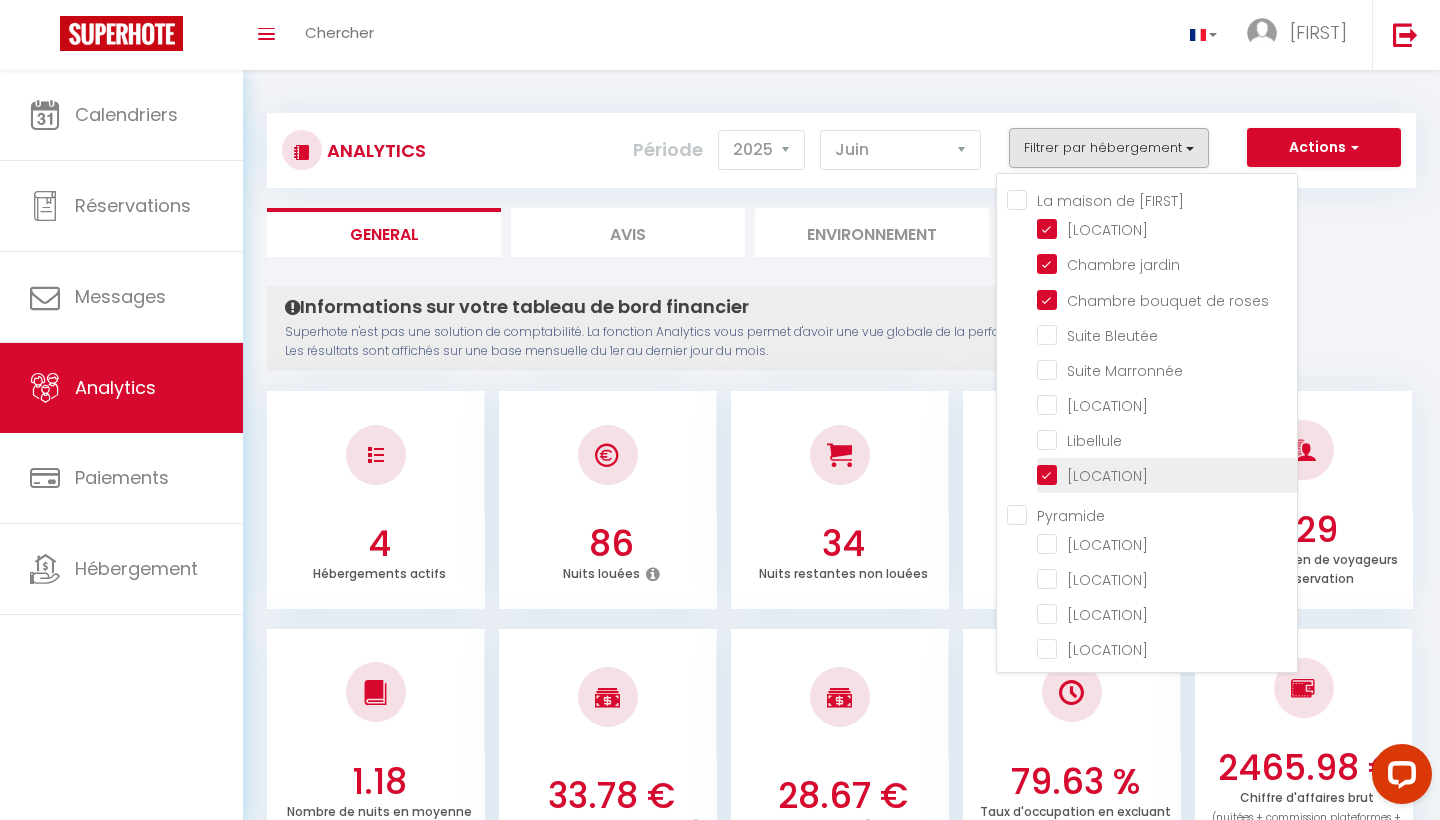 click at bounding box center [1167, 474] 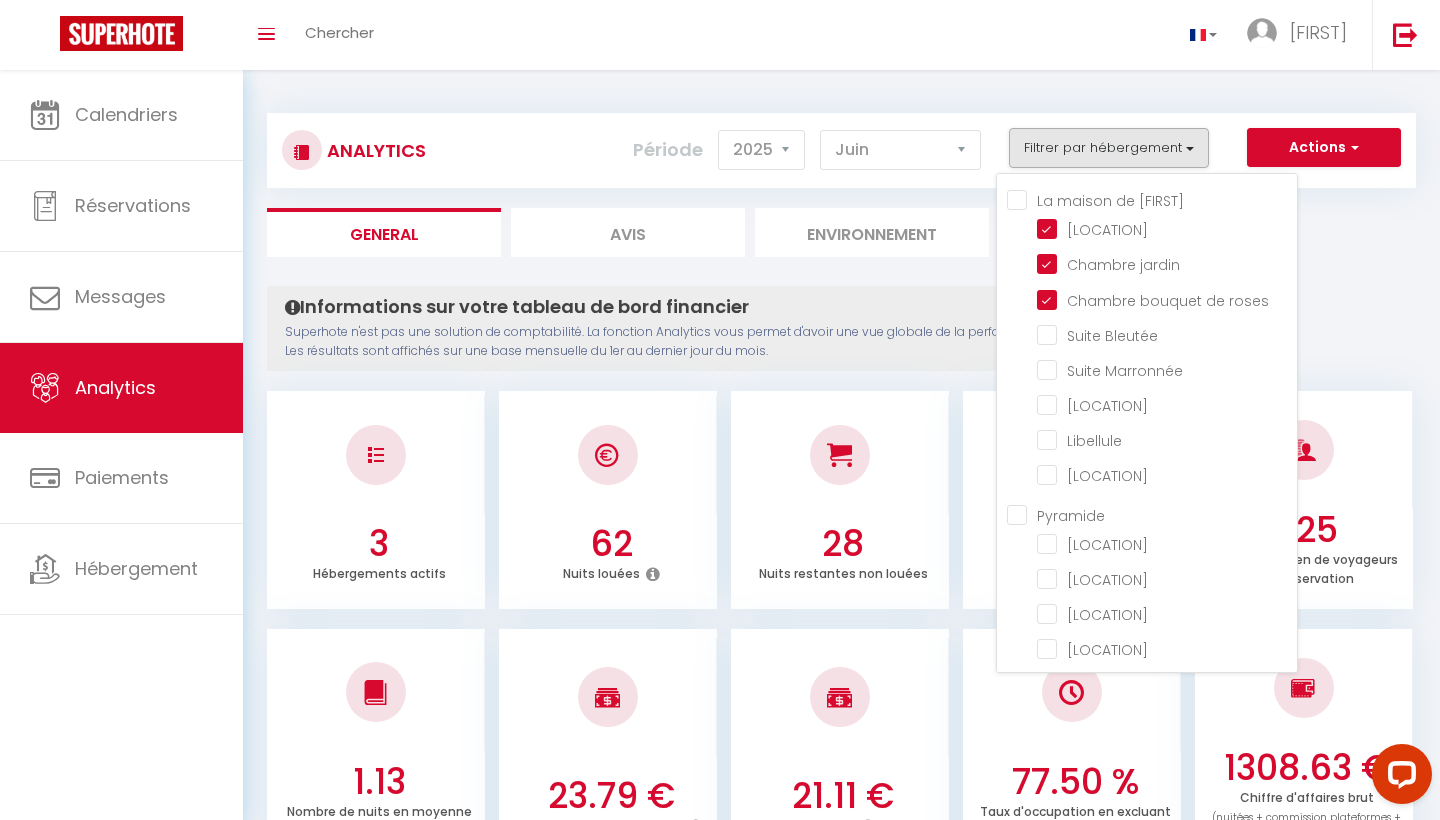 click on "Informations sur votre tableau de bord financier   Superhote n'est pas une solution de comptabilité. La fonction Analytics vous permet d'avoir une vue globale de la performance financière de vos annonces.
Les résultats sont affichés sur une base mensuelle du 1er au dernier jour du mois.
Aucun logement configuré pour le moment   Configurer   Créer ou Importer des hébergements   ×
Pas d'hébergements pour le moment
IMPORTANT 1- L'import va récupérer les PRIX, les DISPONIBILITES et les RESERVATIONS Airbnb. 2- Après l'import, Superhote gérera les disponibilités et prix du calendrier Airbnb. 3- Veillez à reportez vos autres règles dans le calendrier Superhote.   Annuler
Importer les logements Airbnb
3   Hébergements actifs     62   Nuits louées       28   Nuits restantes non louées     68.89 %   Taux d'occupation     1.25   Nombre moyen de voyageurs par réservation      1.13        23.79 €" at bounding box center (841, 1685) 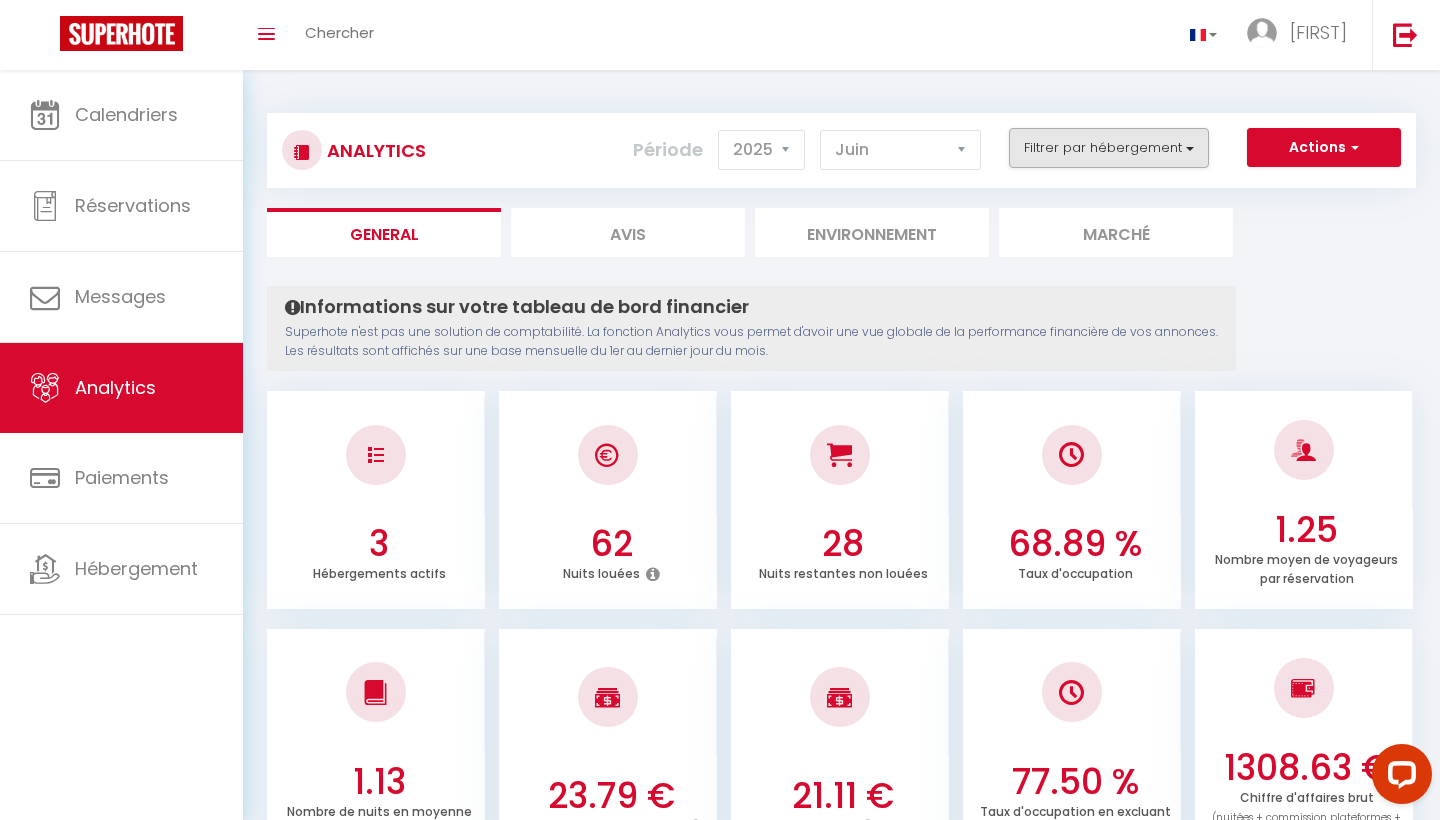 click on "Filtrer par hébergement" at bounding box center [1109, 148] 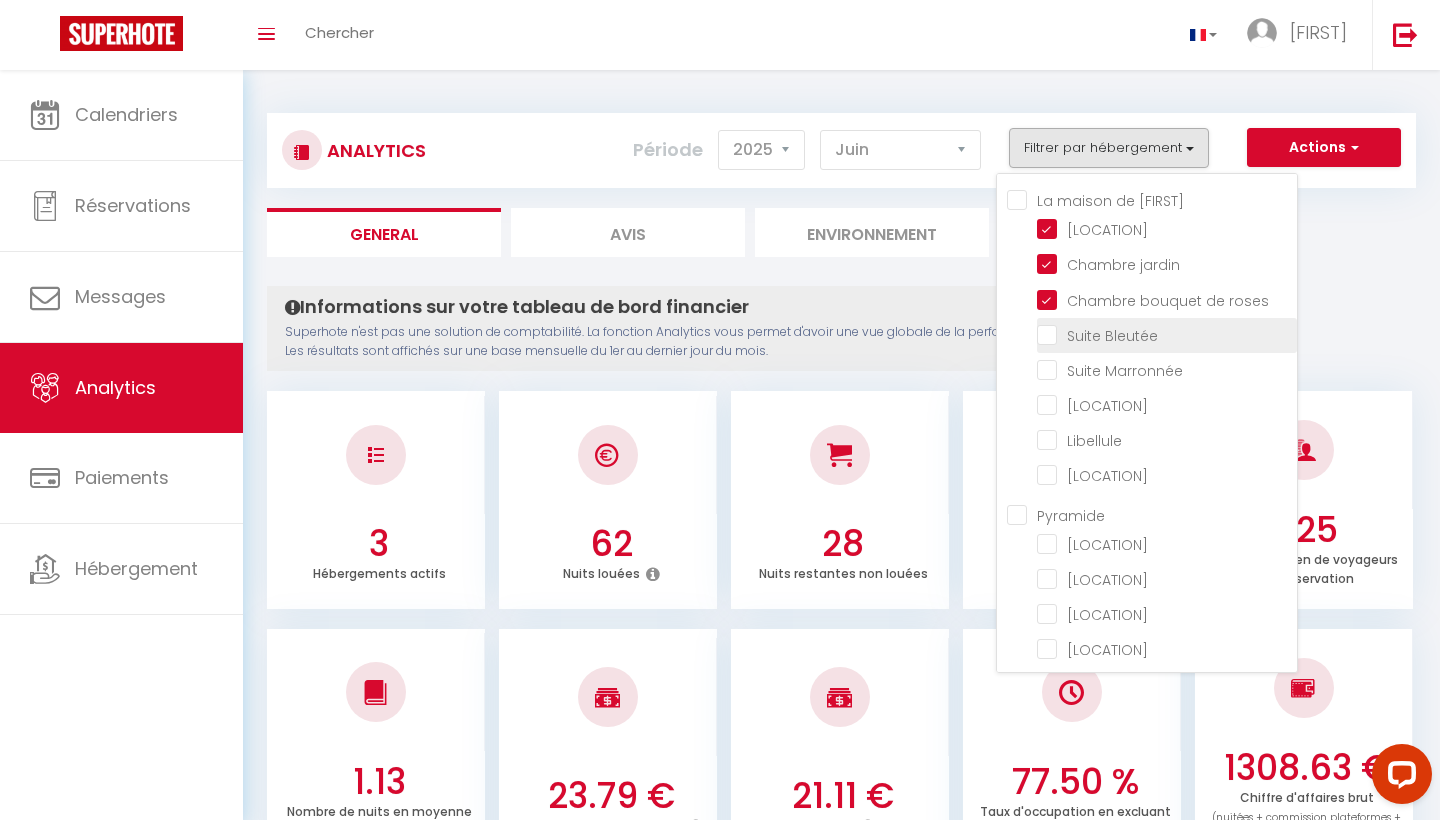 click at bounding box center [1167, 334] 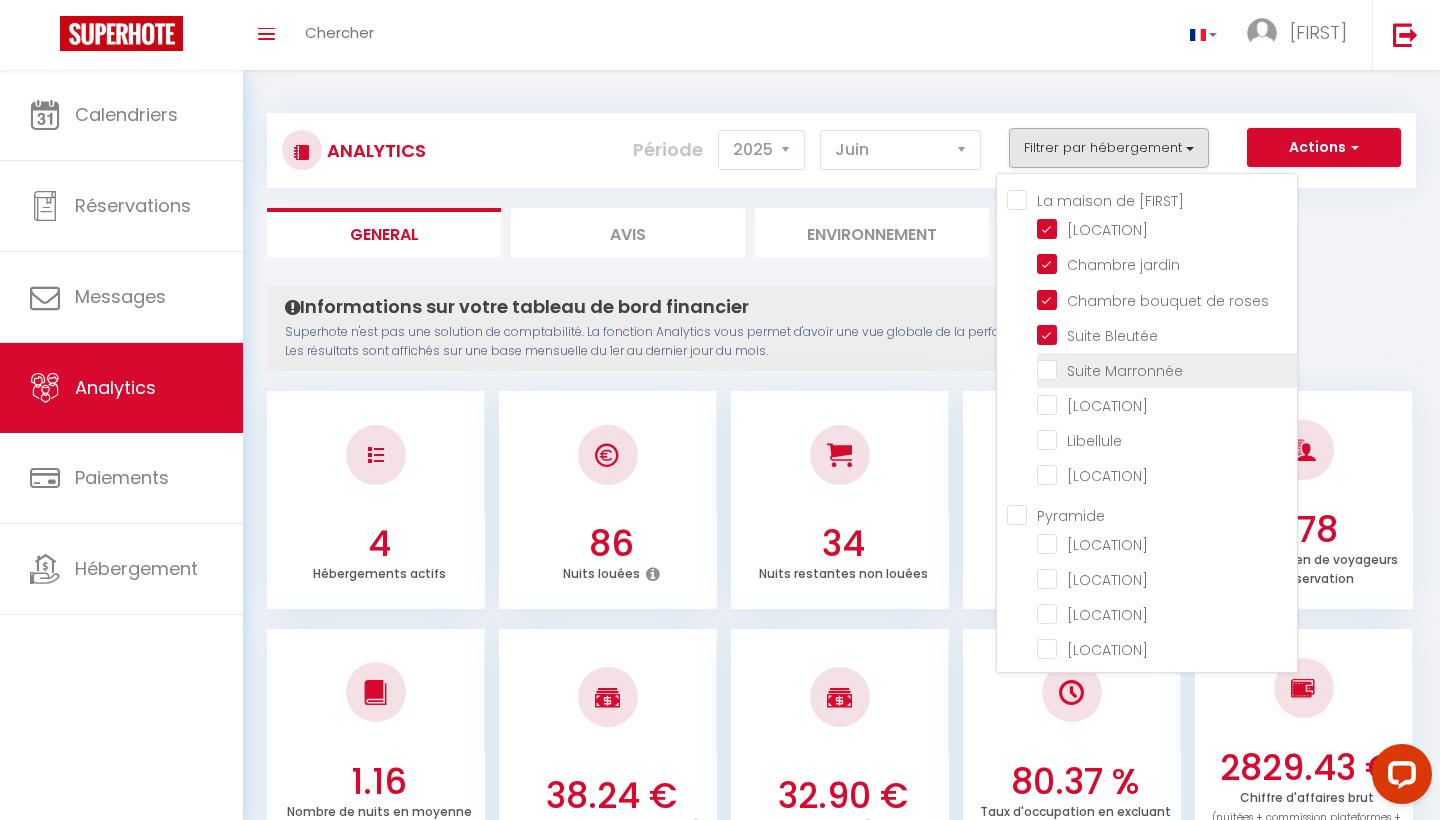 click at bounding box center [1167, 369] 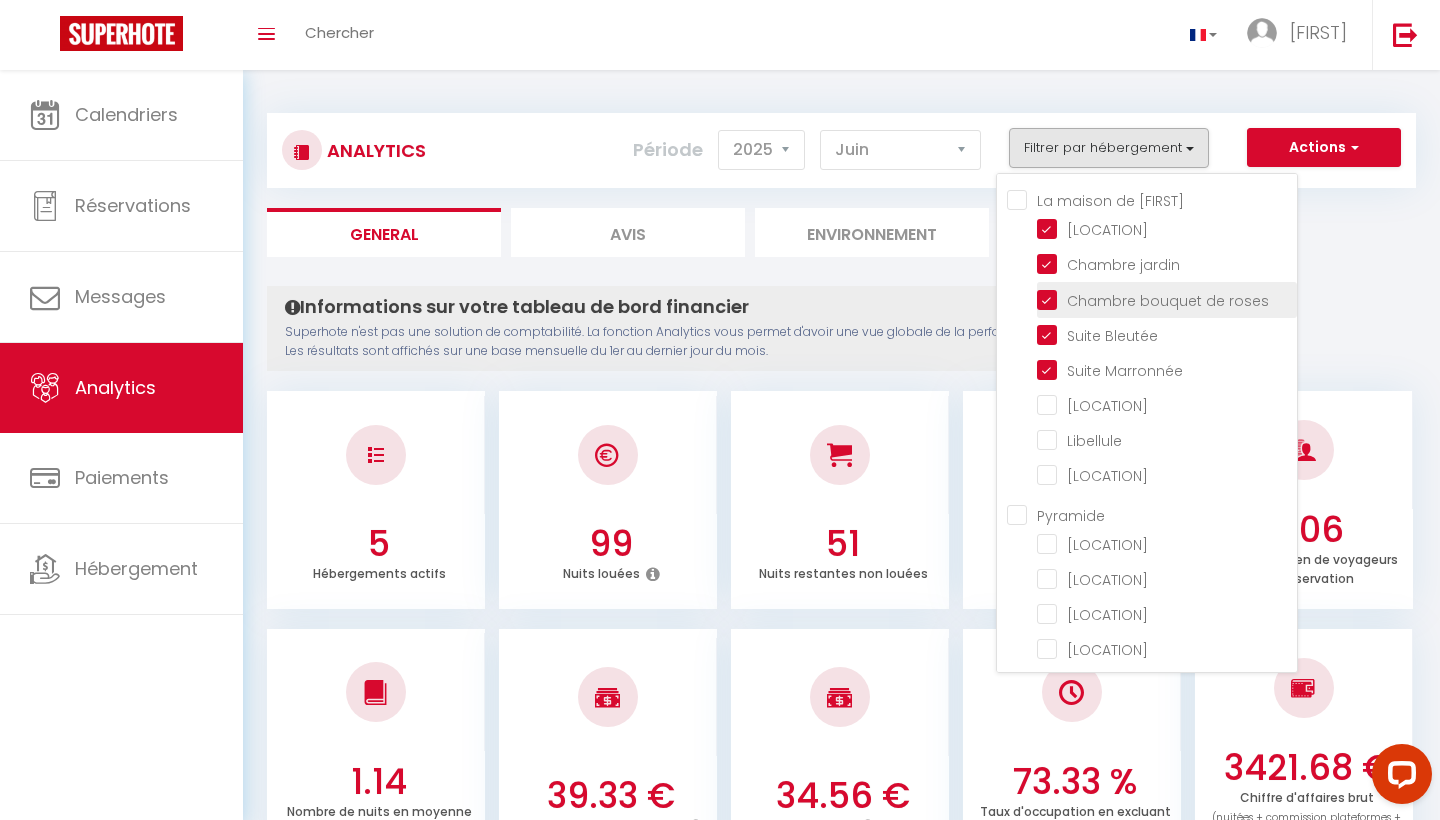 click at bounding box center (1167, 298) 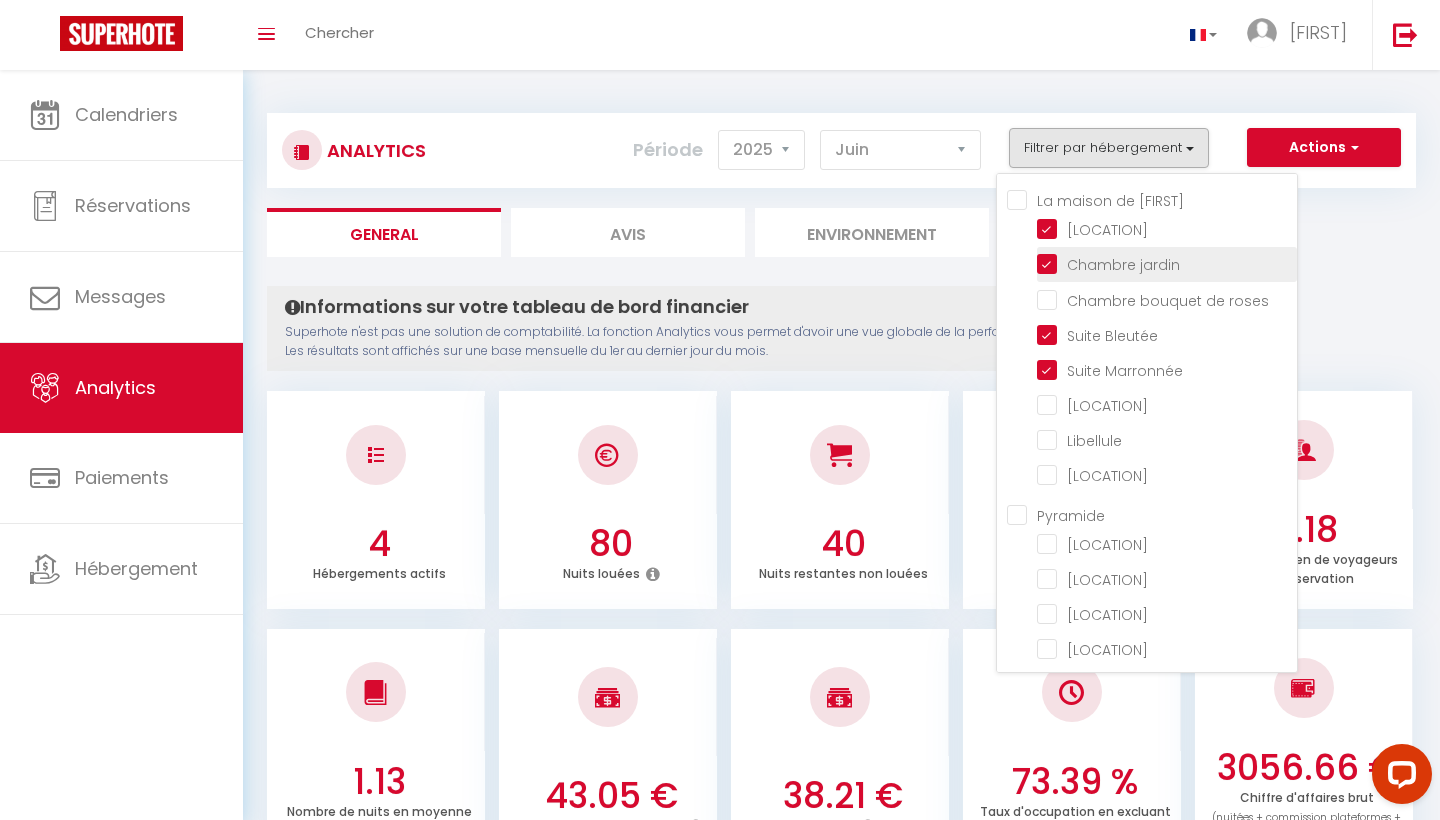 click at bounding box center (1167, 263) 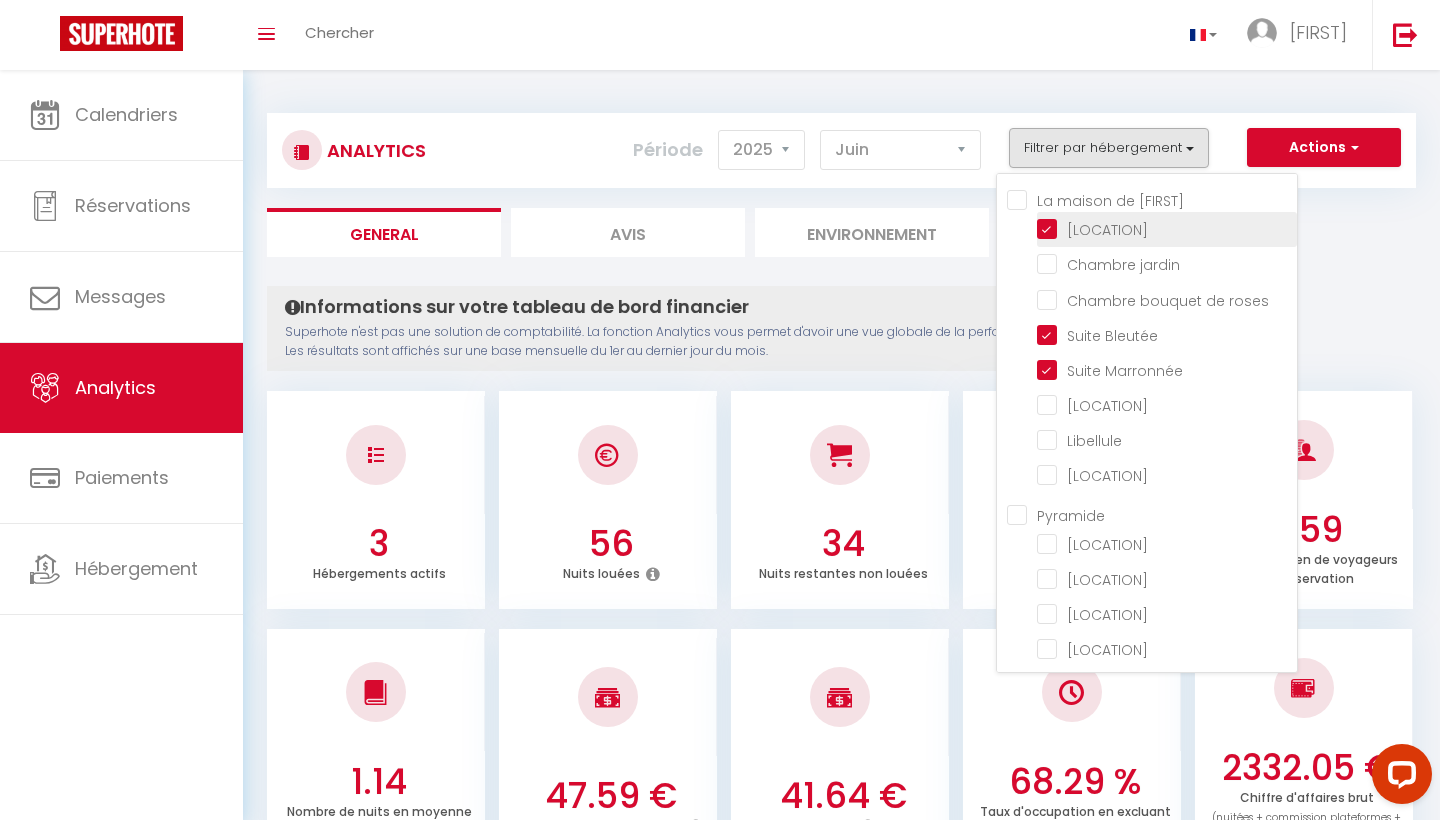 click at bounding box center [1167, 228] 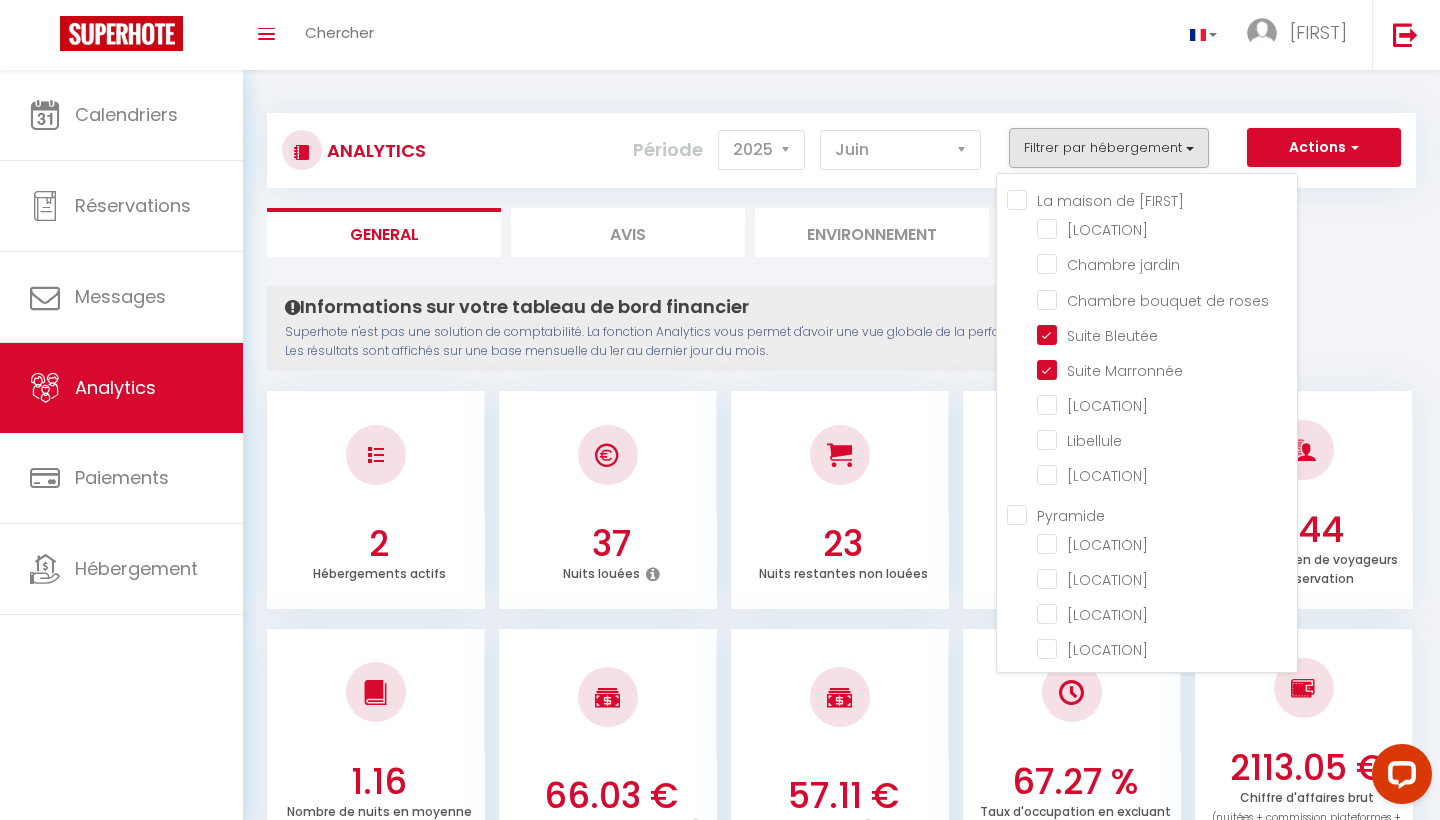 click on "Analytics
Actions
Génération SuperConciergerie   Génération SuperAnalyzer   Génération SuperExtractor   Exporter Taxe de séjour
Filtrer par hébergement
La maison de [PERSON]
Chambre des Lilas
Chambre jardin
Chambre bouquet de roses
Suite Bleutée
Suite Marronnée
Chambre Mirabelle
Libellule
Nénuphar
Pyramide
Doré N54
Eros N55" at bounding box center [841, 1554] 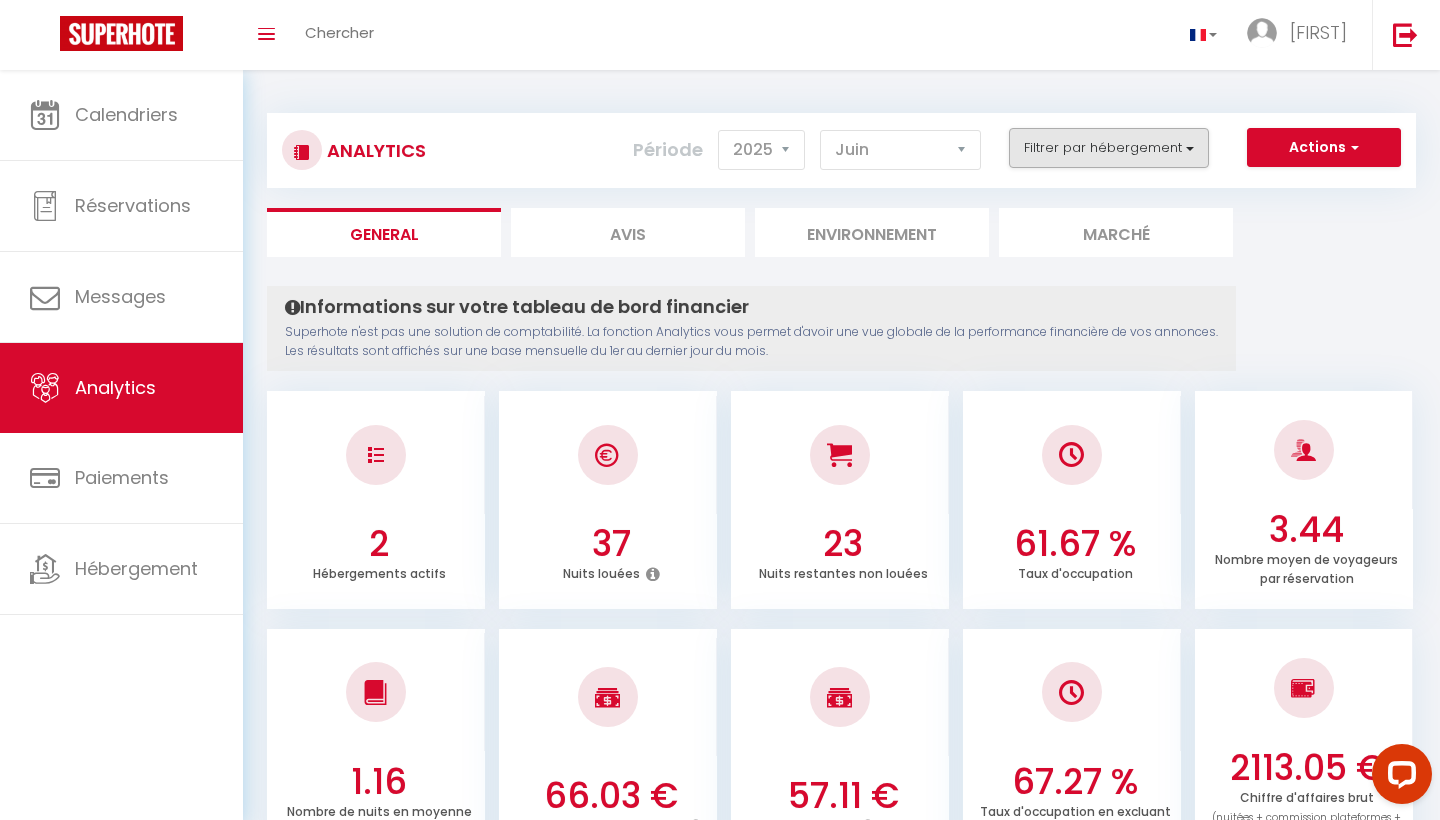 scroll, scrollTop: 0, scrollLeft: 0, axis: both 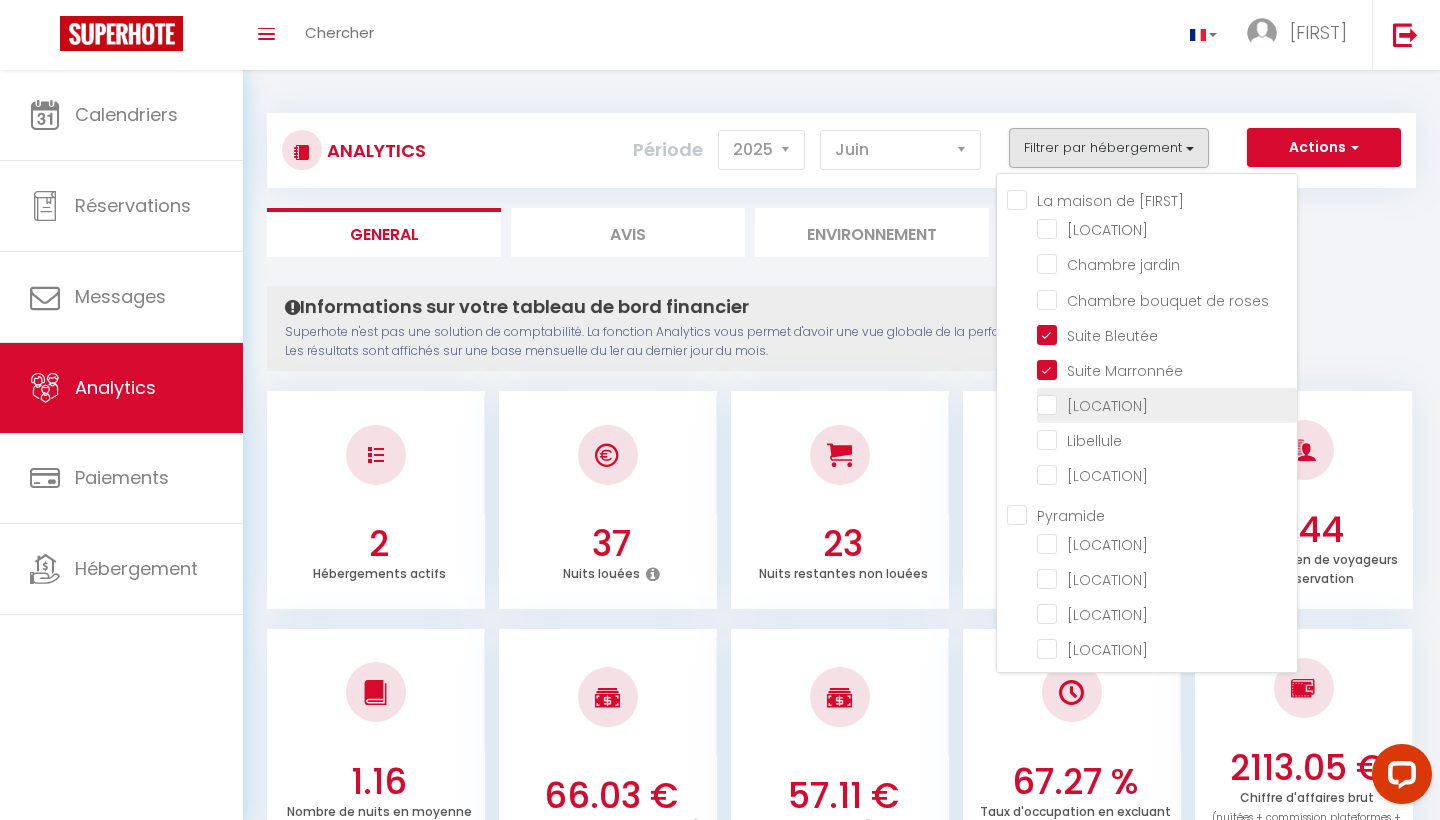 click at bounding box center (1167, 404) 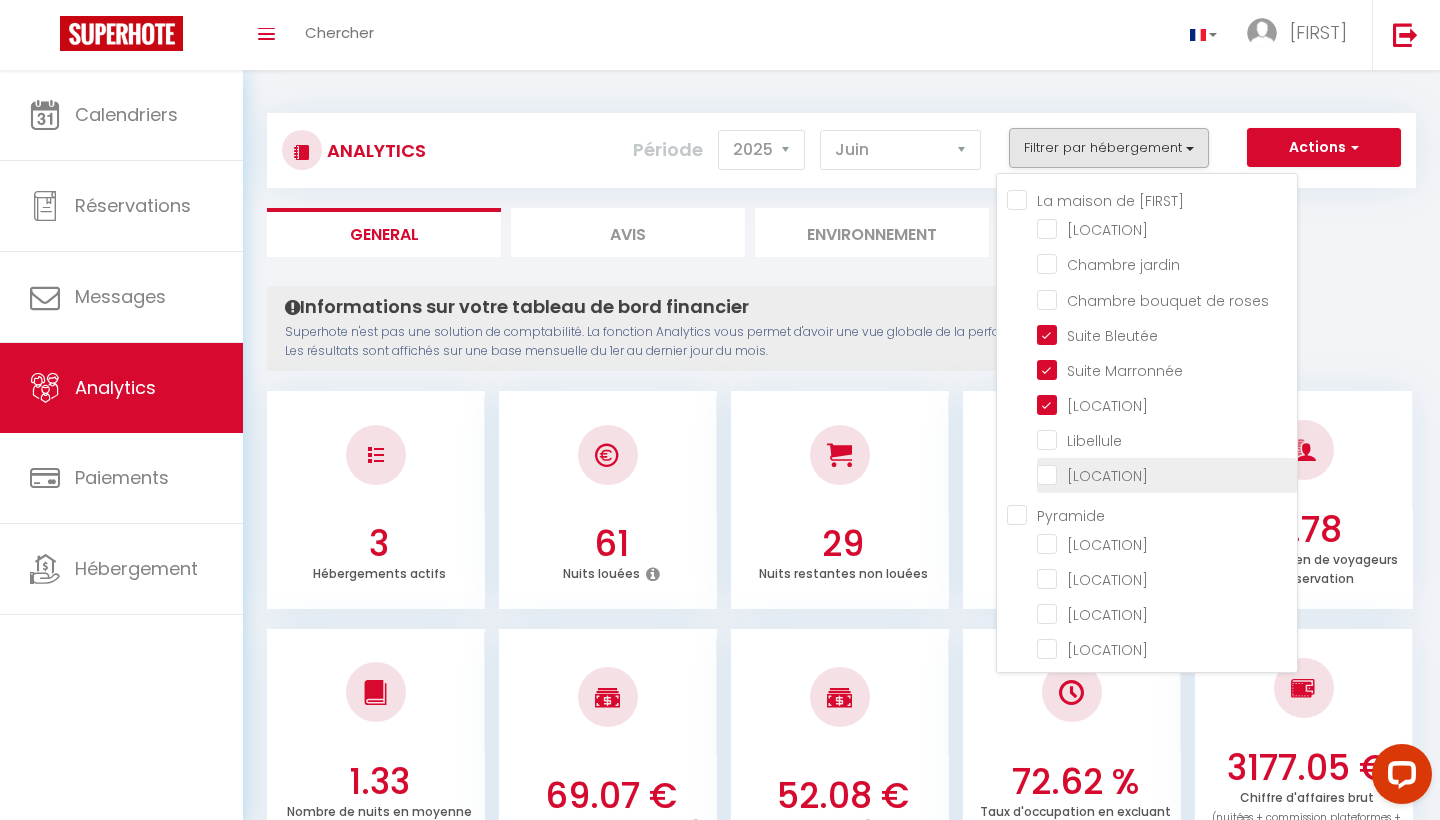 click at bounding box center (1167, 474) 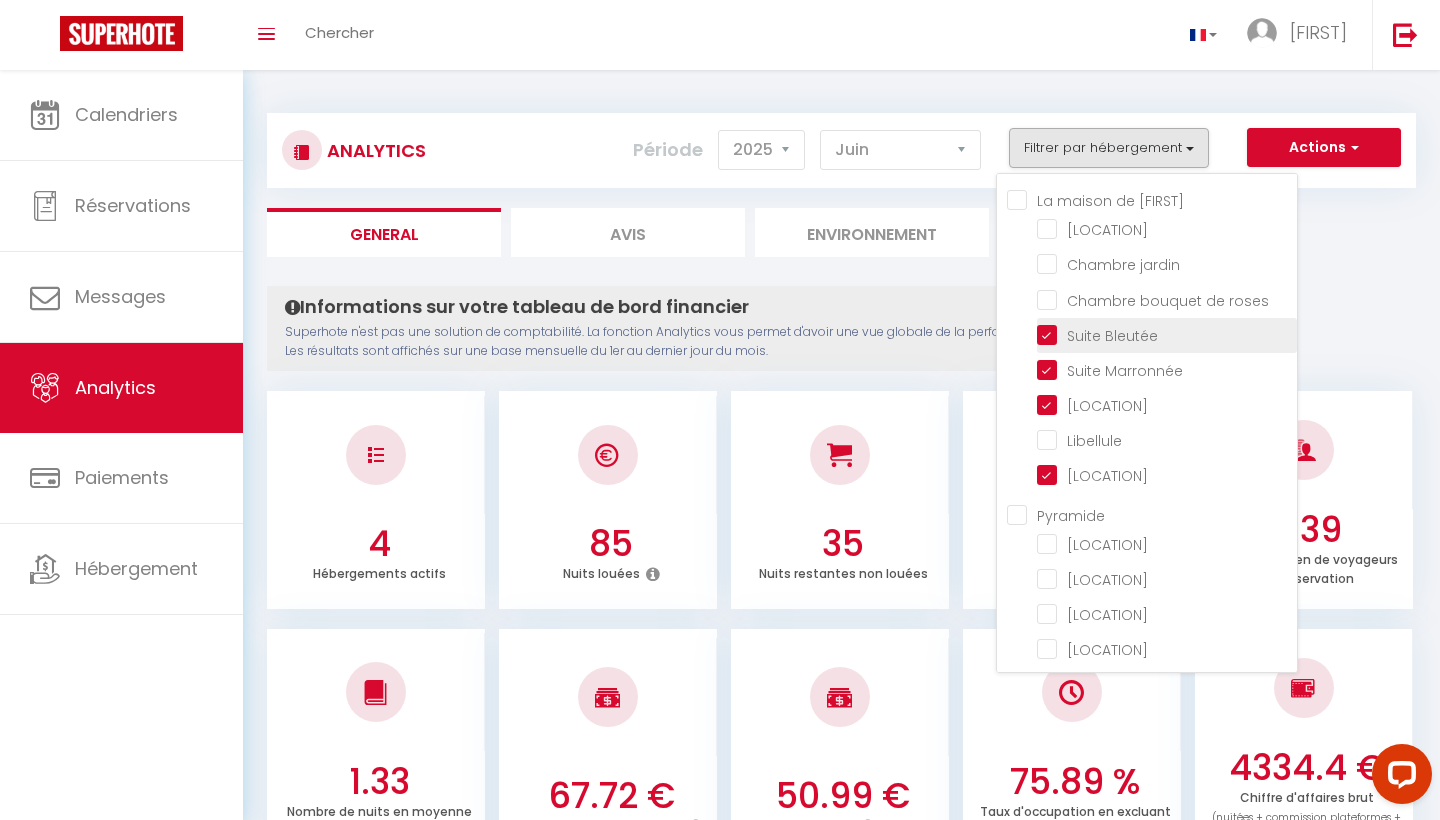 click at bounding box center (1167, 334) 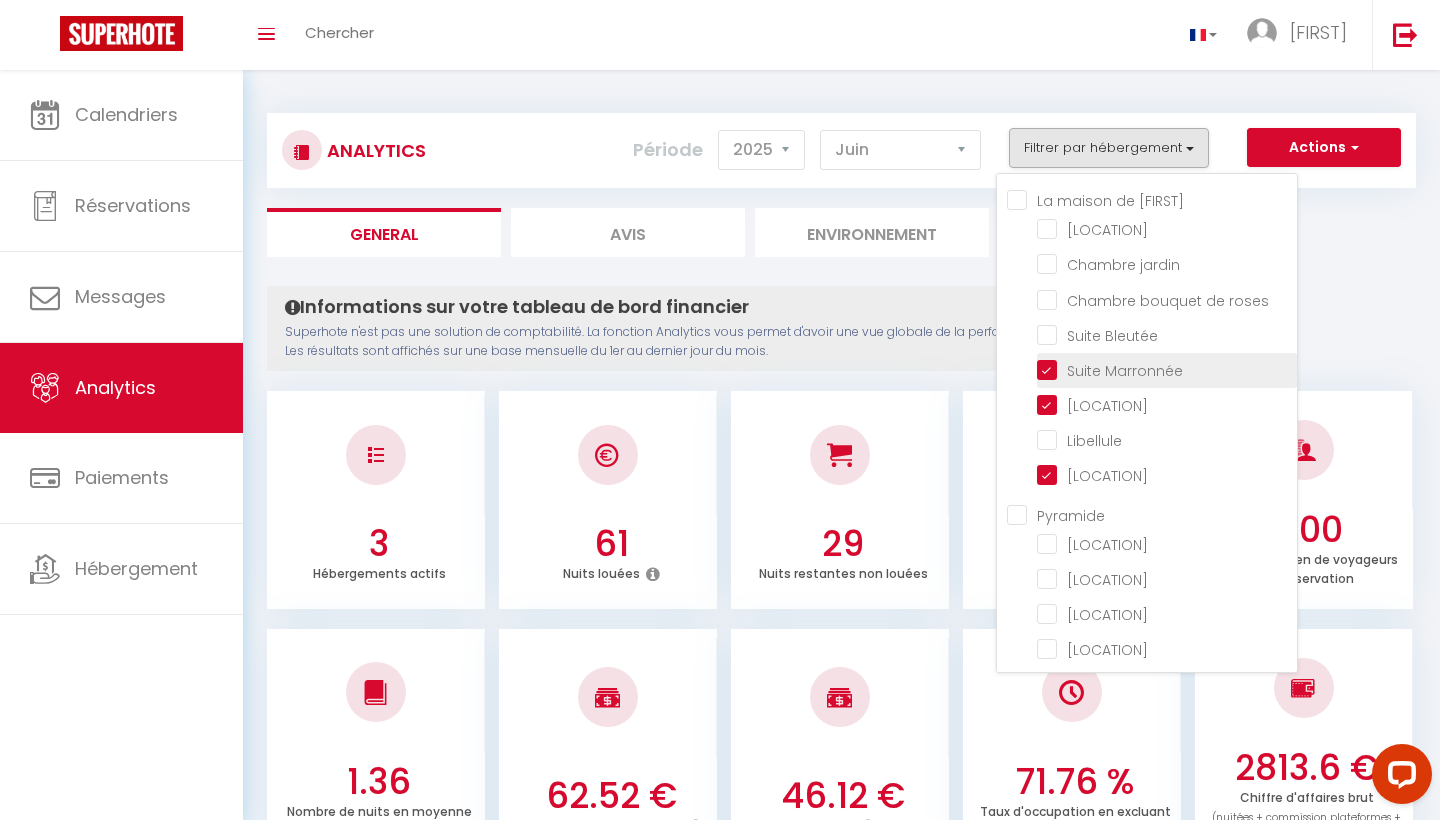 click at bounding box center [1167, 369] 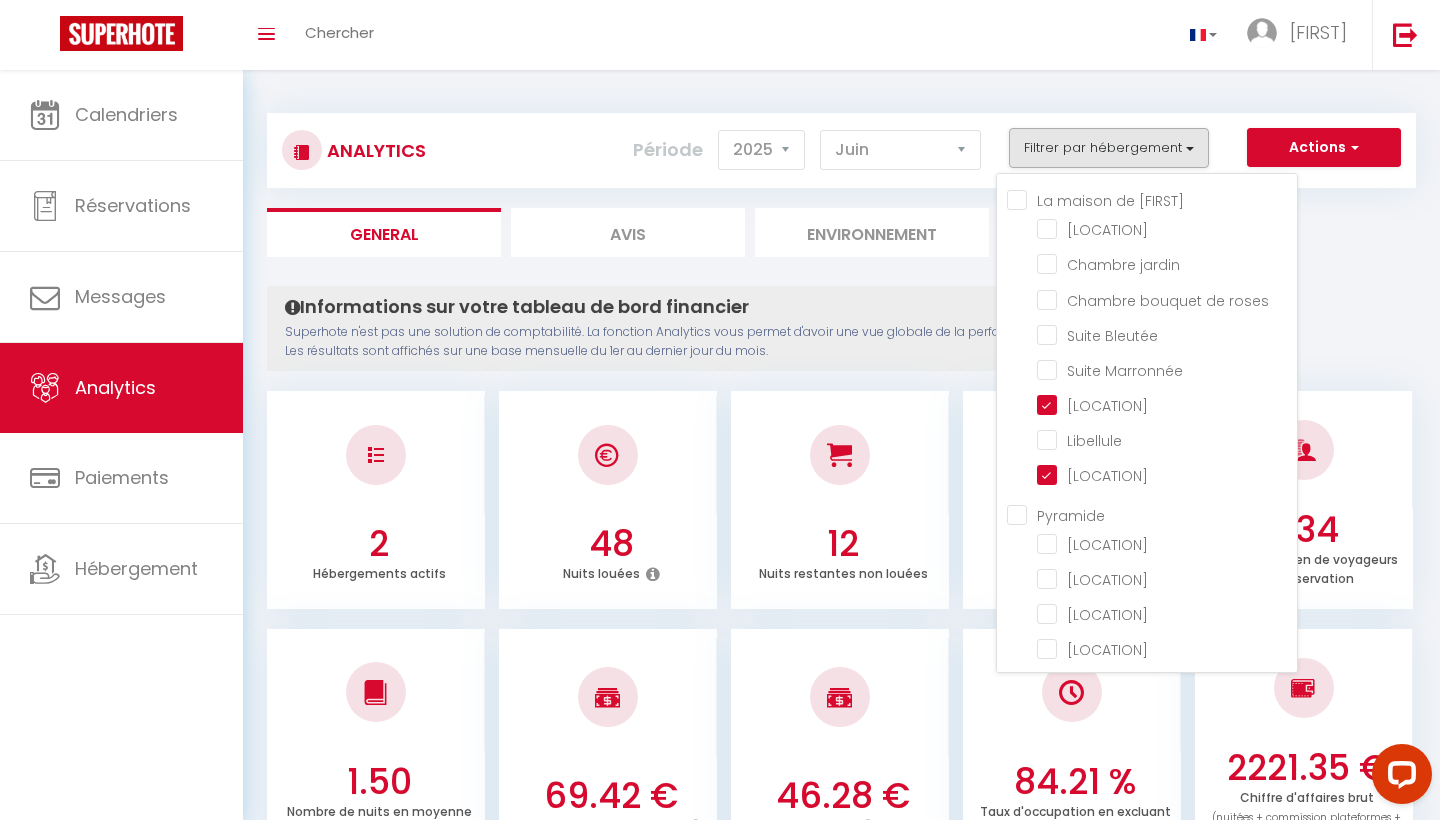click on "Informations sur votre tableau de bord financier Superhote n'est pas une solution de comptabilité. La fonction Analytics vous permet d'avoir une vue globale de la performance financière de vos annonces. Les résultats sont affichés sur une base mensuelle du 1er au dernier jour du mois. Aucun logement configuré pour le moment Configurer Créer ou Importer des hébergements × Pas d'hébergements pour le moment IMPORTANT 1- L'import va récupérer les PRIX, les DISPONIBILITES et les RESERVATIONS Airbnb. 2- Après l'import, Superhote gérera les disponibilités et prix du calendrier Airbnb. 3- Veillez à reportez vos autres règles dans le calendrier Superhote. Annuler Importer les logements Airbnb 2 Hébergements actifs 48 Nuits louées 12 Nuits restantes non louées 80.00 % Taux d'occupation 1.34 Nombre moyen de voyageurs par réservation 1.50 69.42 €" at bounding box center (841, 1650) 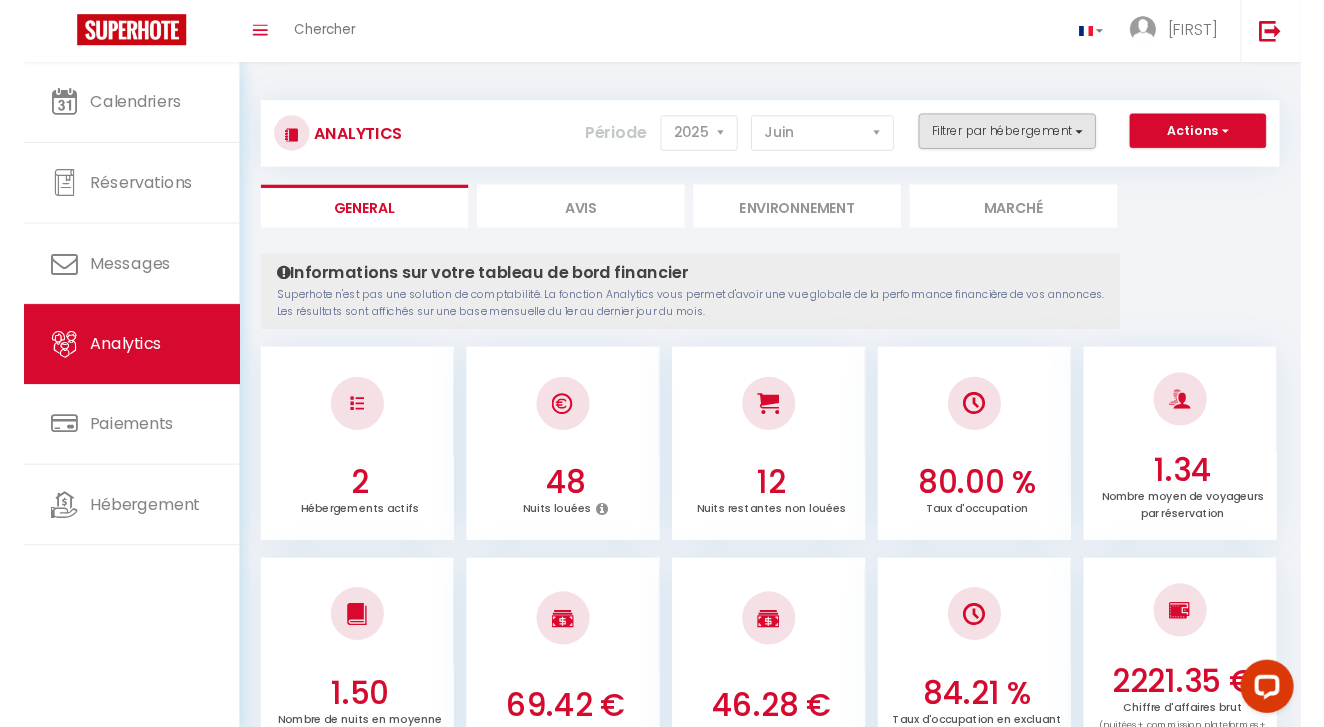 scroll, scrollTop: 0, scrollLeft: 0, axis: both 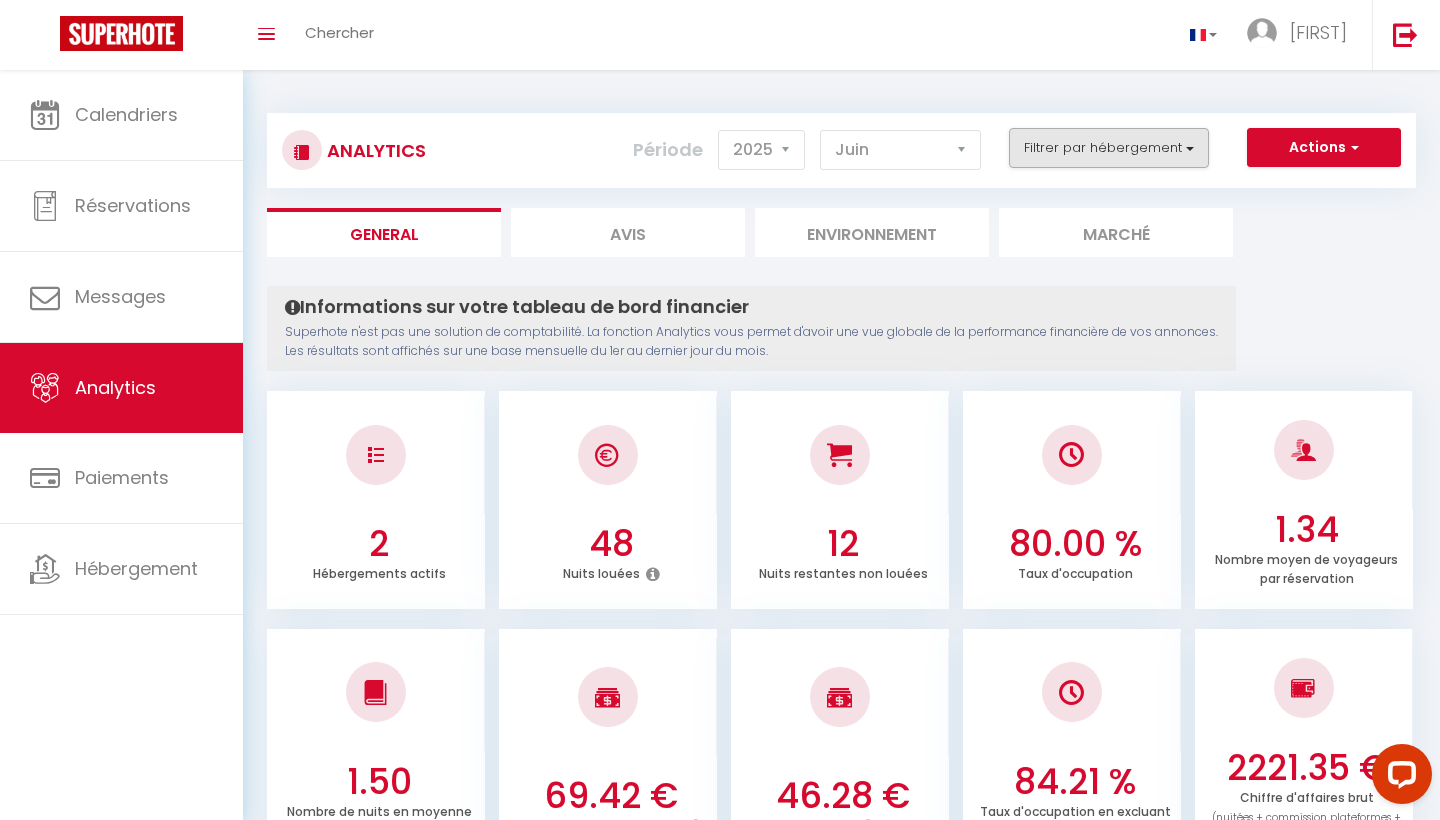 click on "Filtrer par hébergement" at bounding box center (1109, 148) 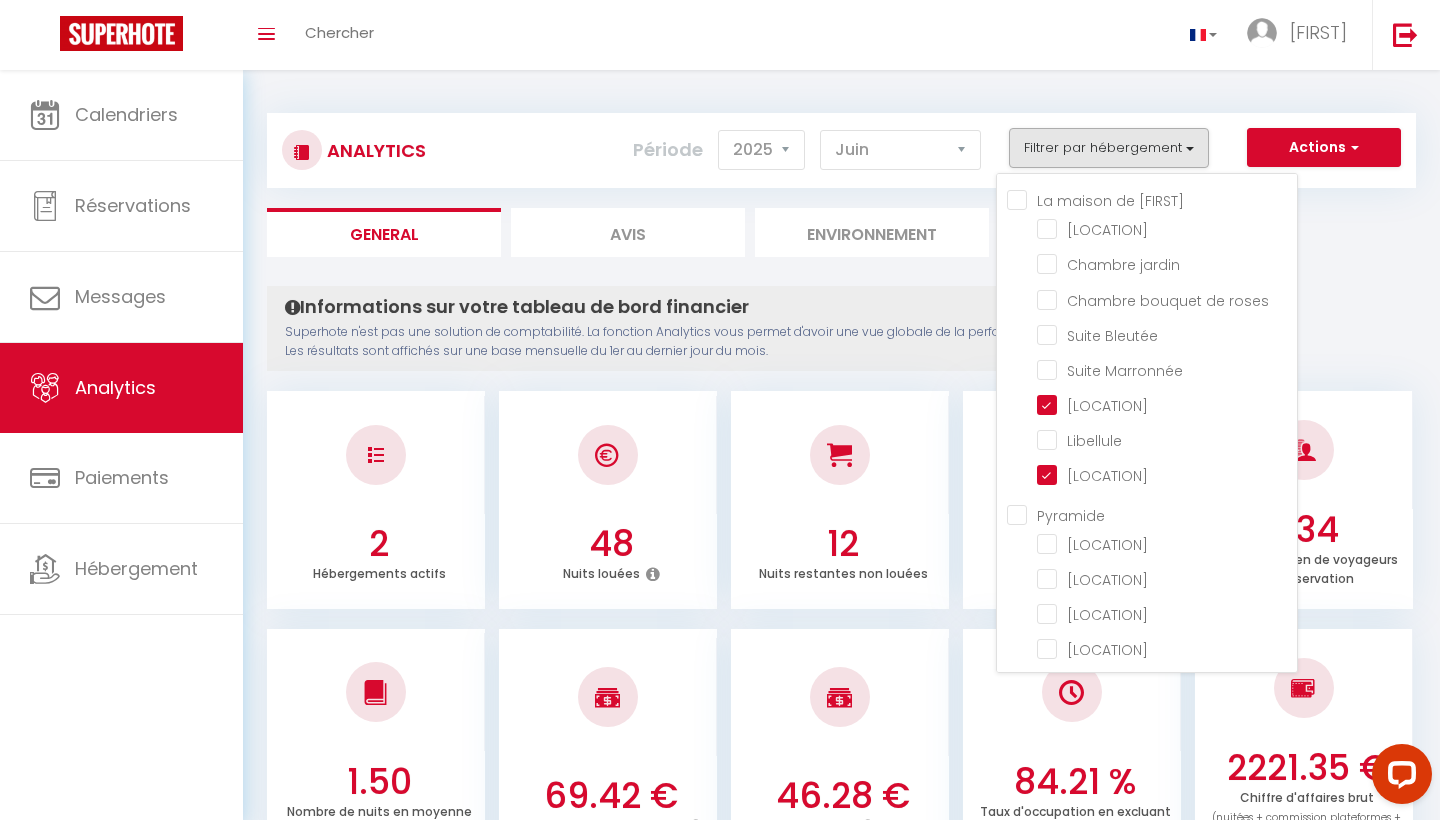 click on "General   Avis   Environnement   Marché" at bounding box center (841, 232) 